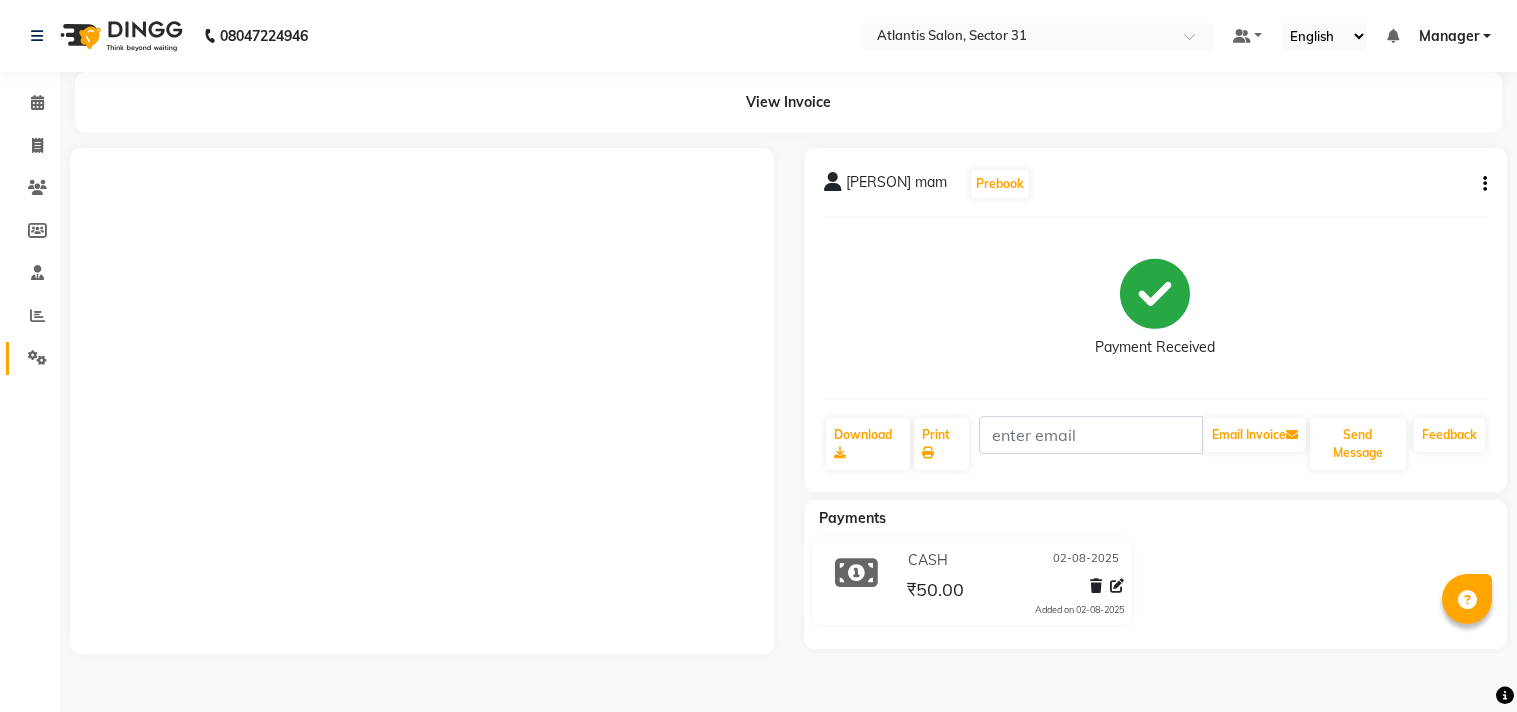 scroll, scrollTop: 0, scrollLeft: 0, axis: both 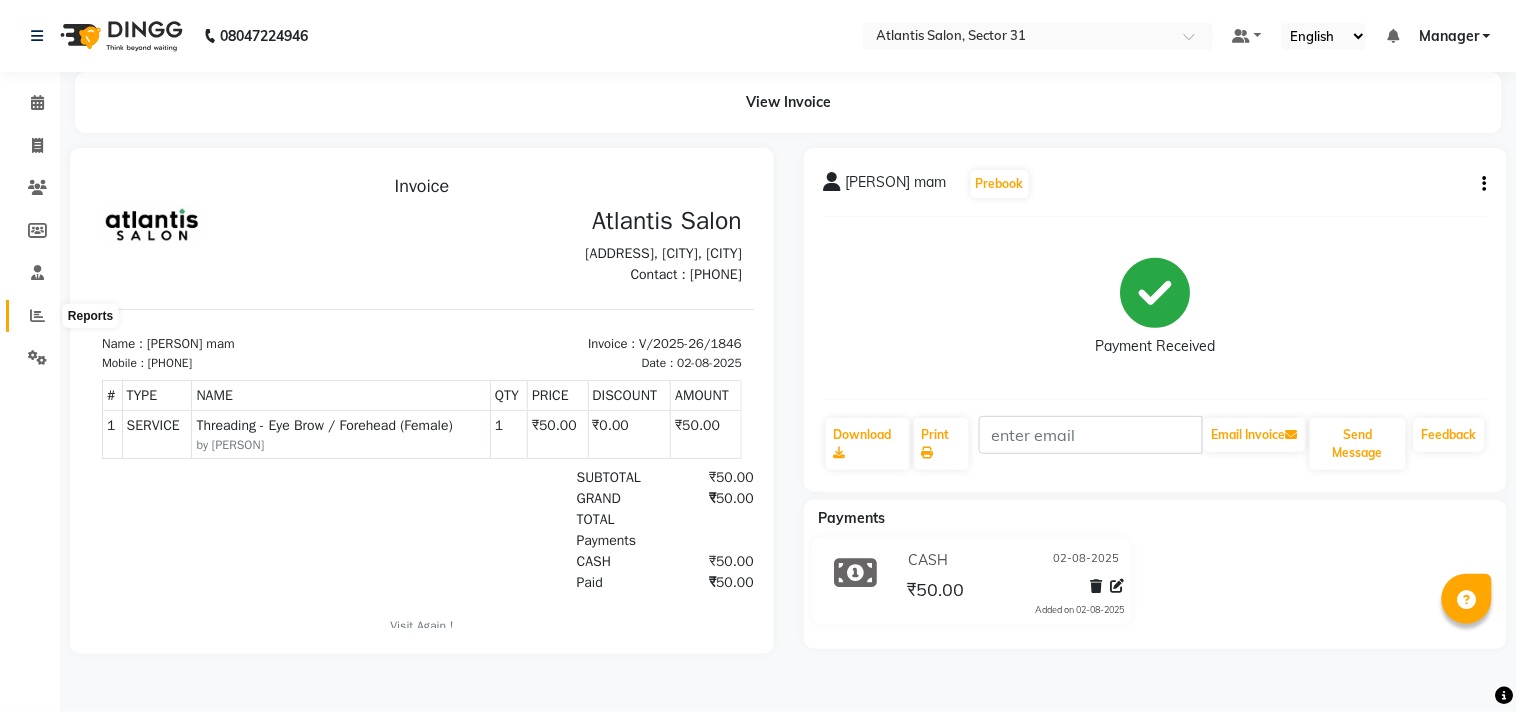 click on "Reports" 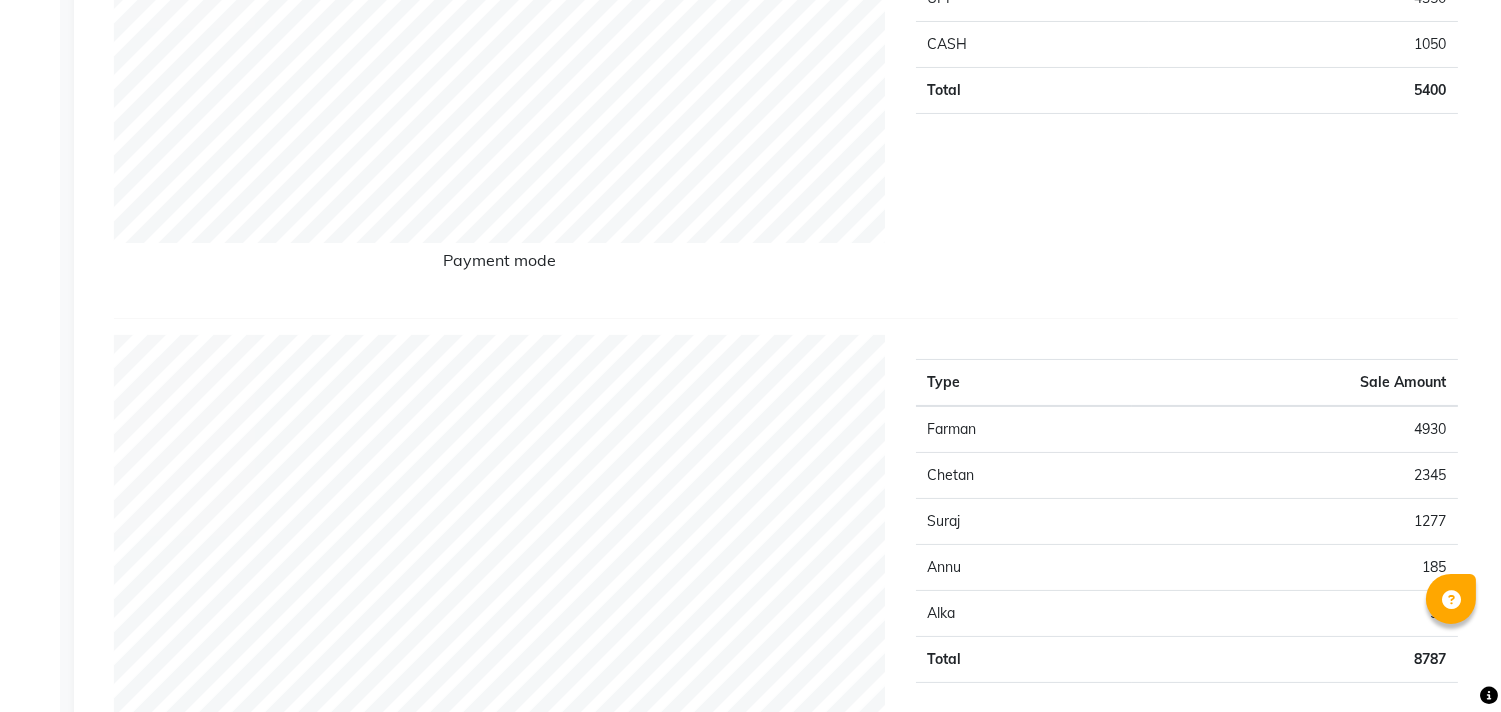 scroll, scrollTop: 0, scrollLeft: 0, axis: both 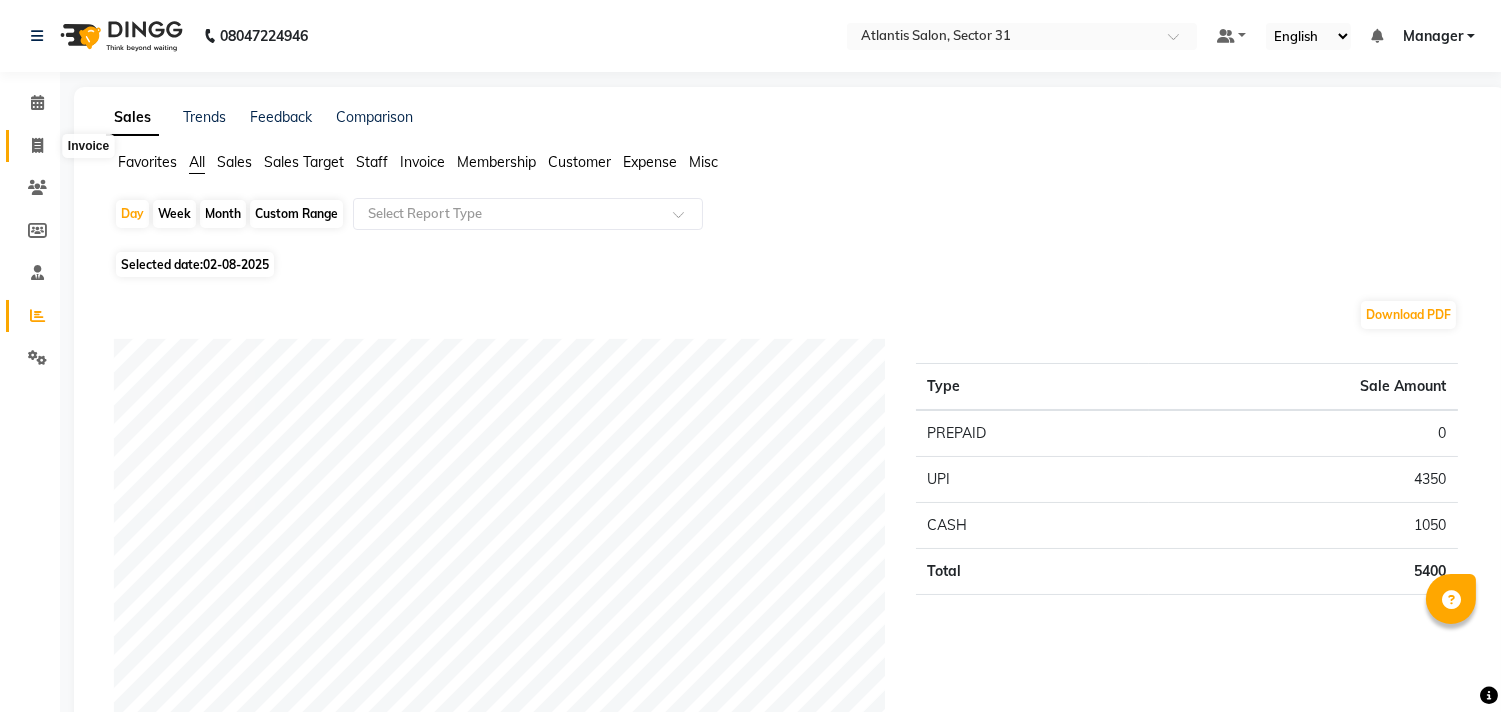 click 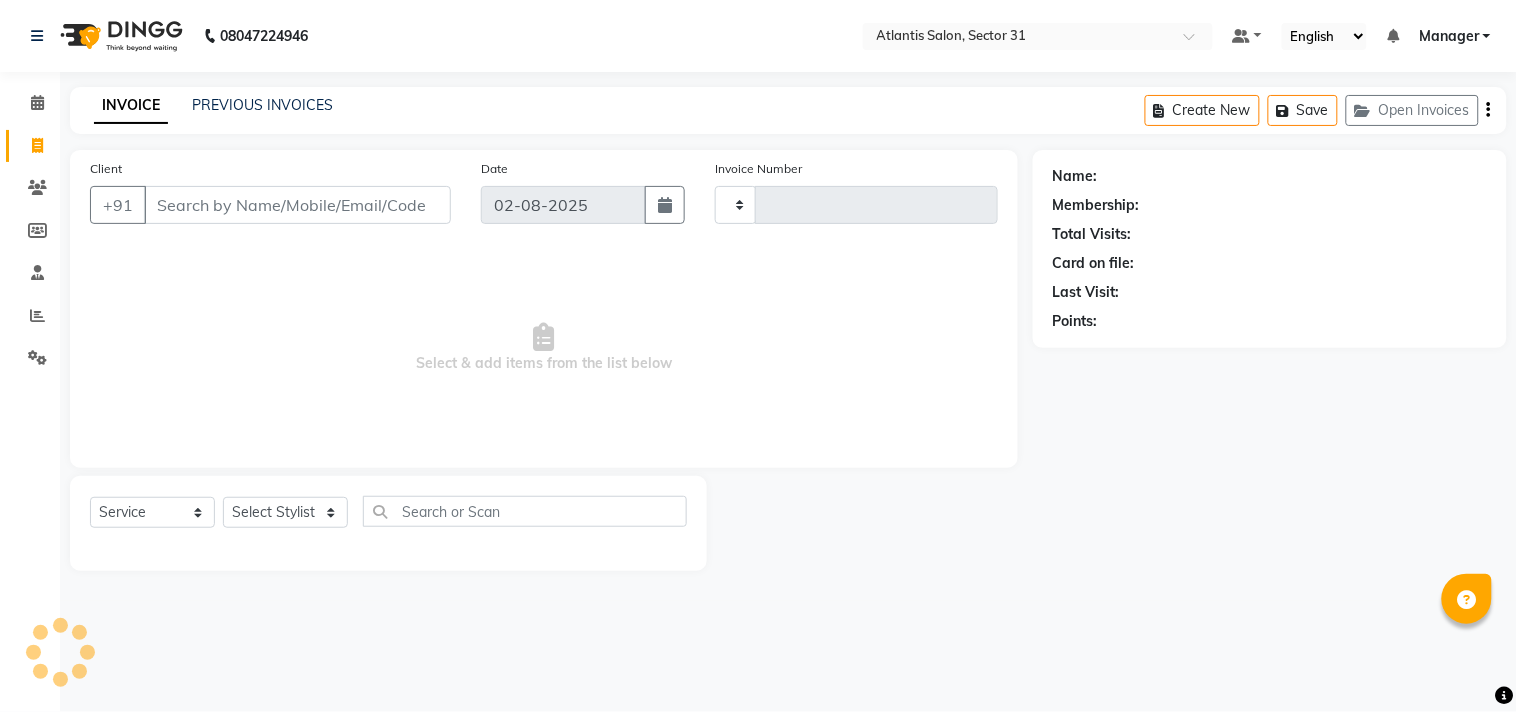 type on "1847" 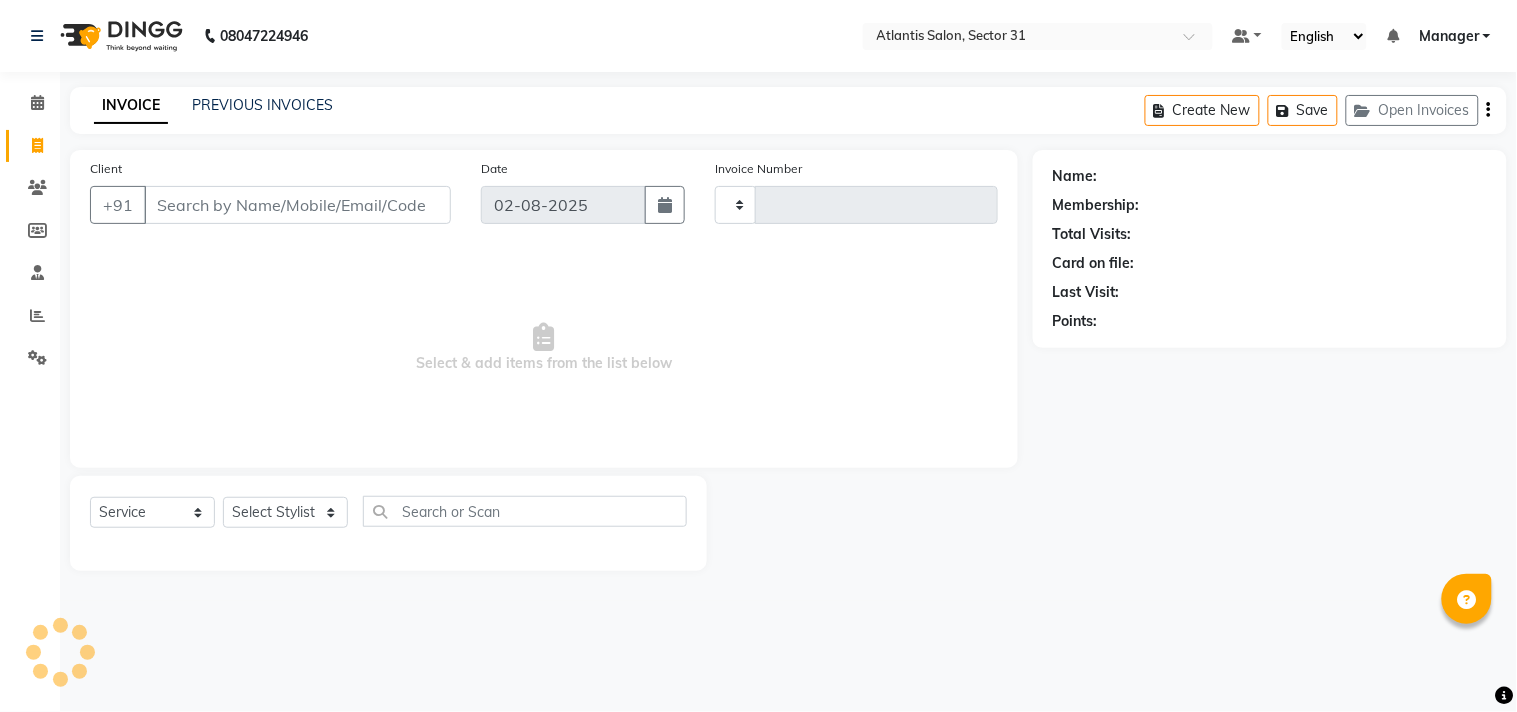 select on "4391" 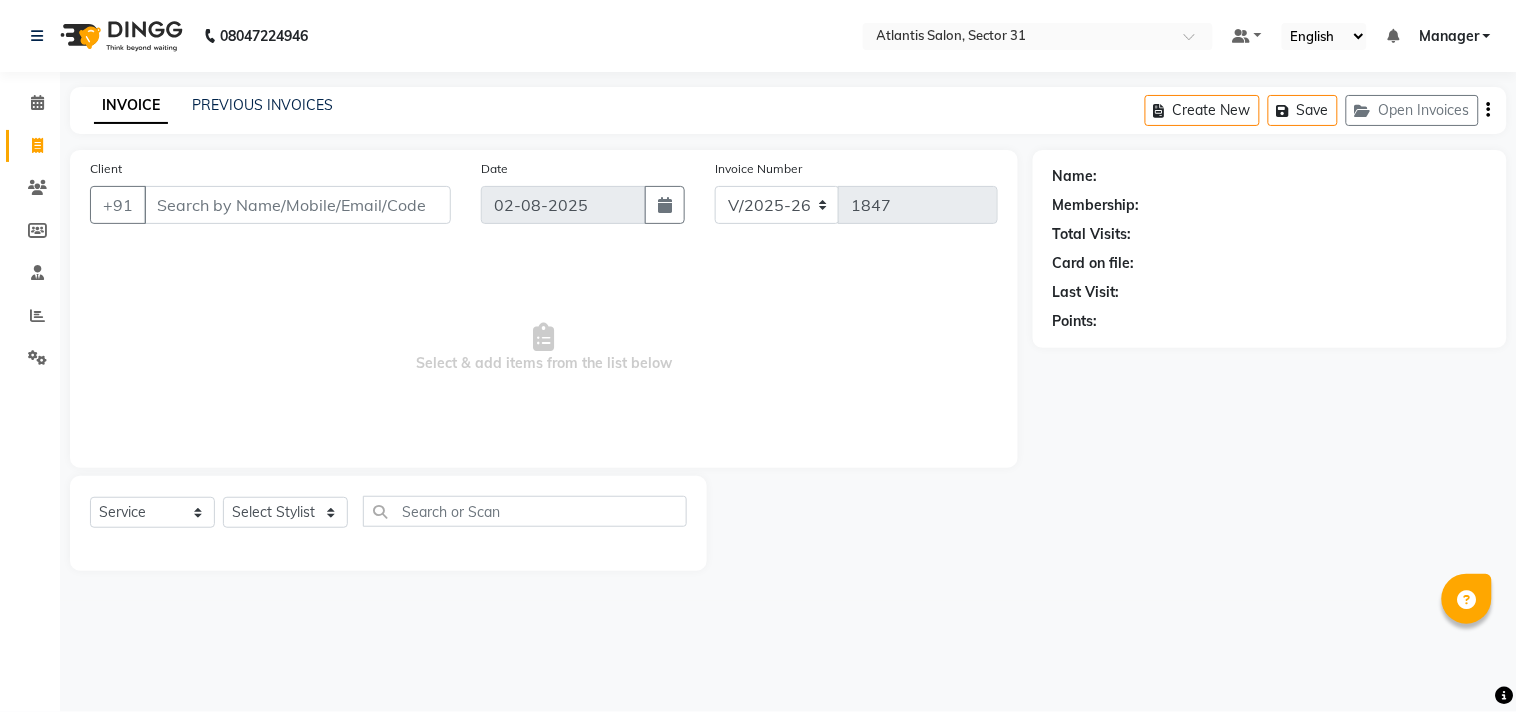 drag, startPoint x: 293, startPoint y: 186, endPoint x: 286, endPoint y: 176, distance: 12.206555 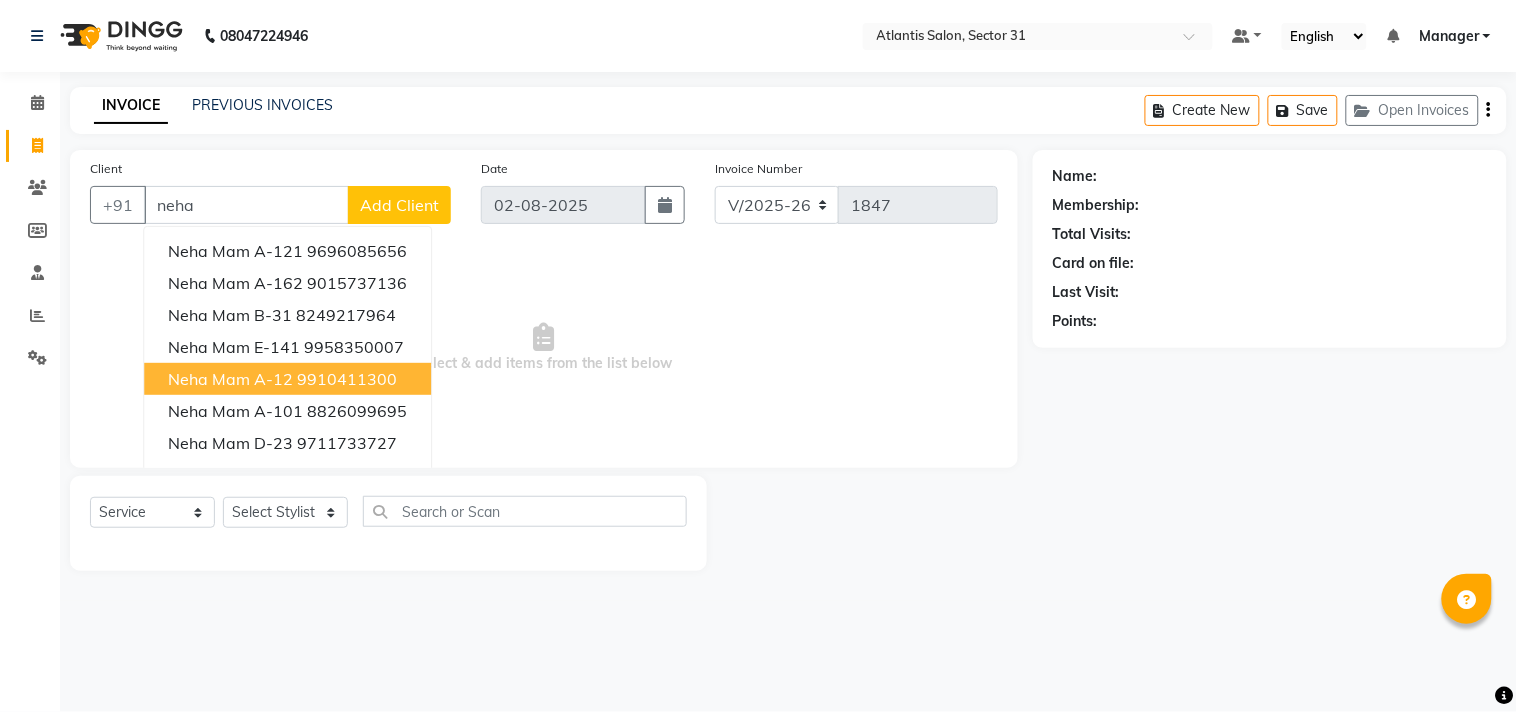 click on "9910411300" at bounding box center [347, 379] 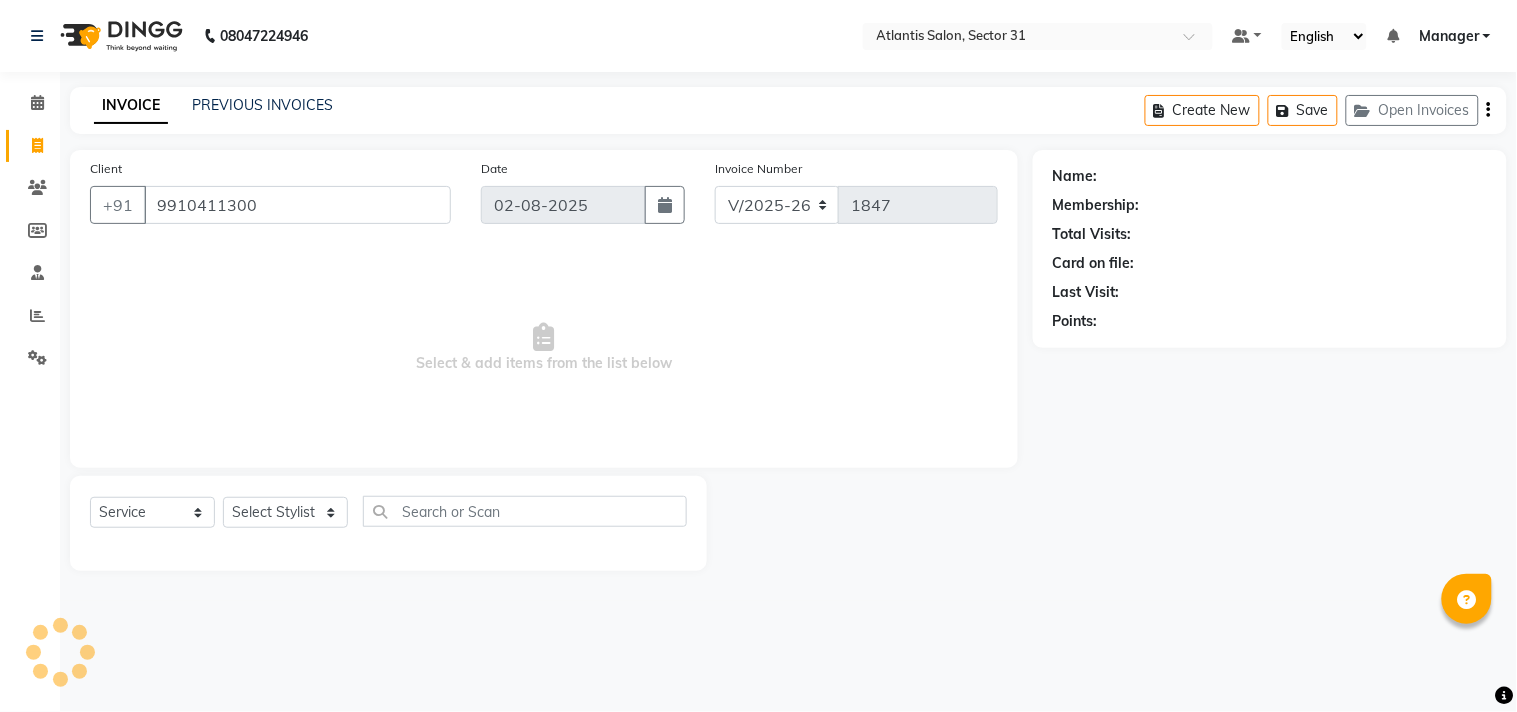 type on "9910411300" 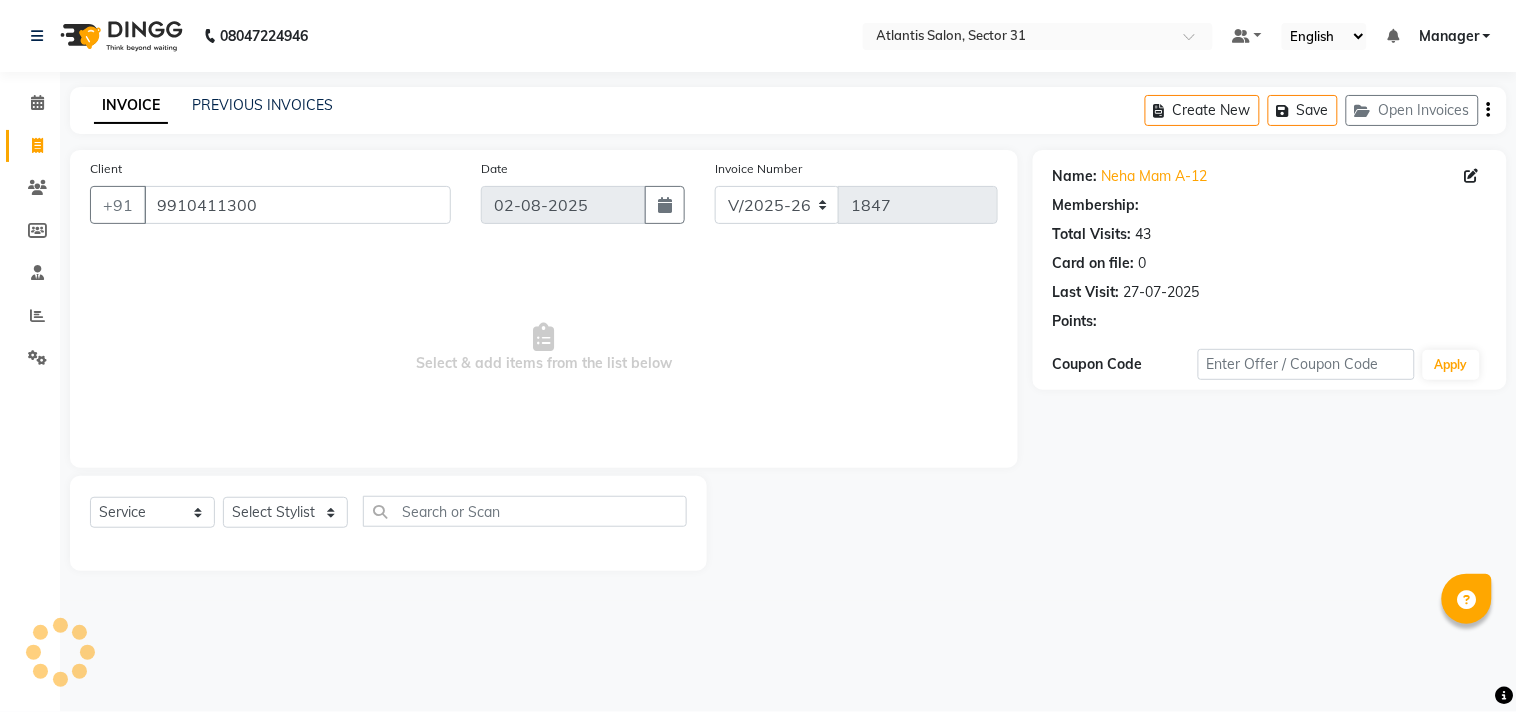 select on "1: Object" 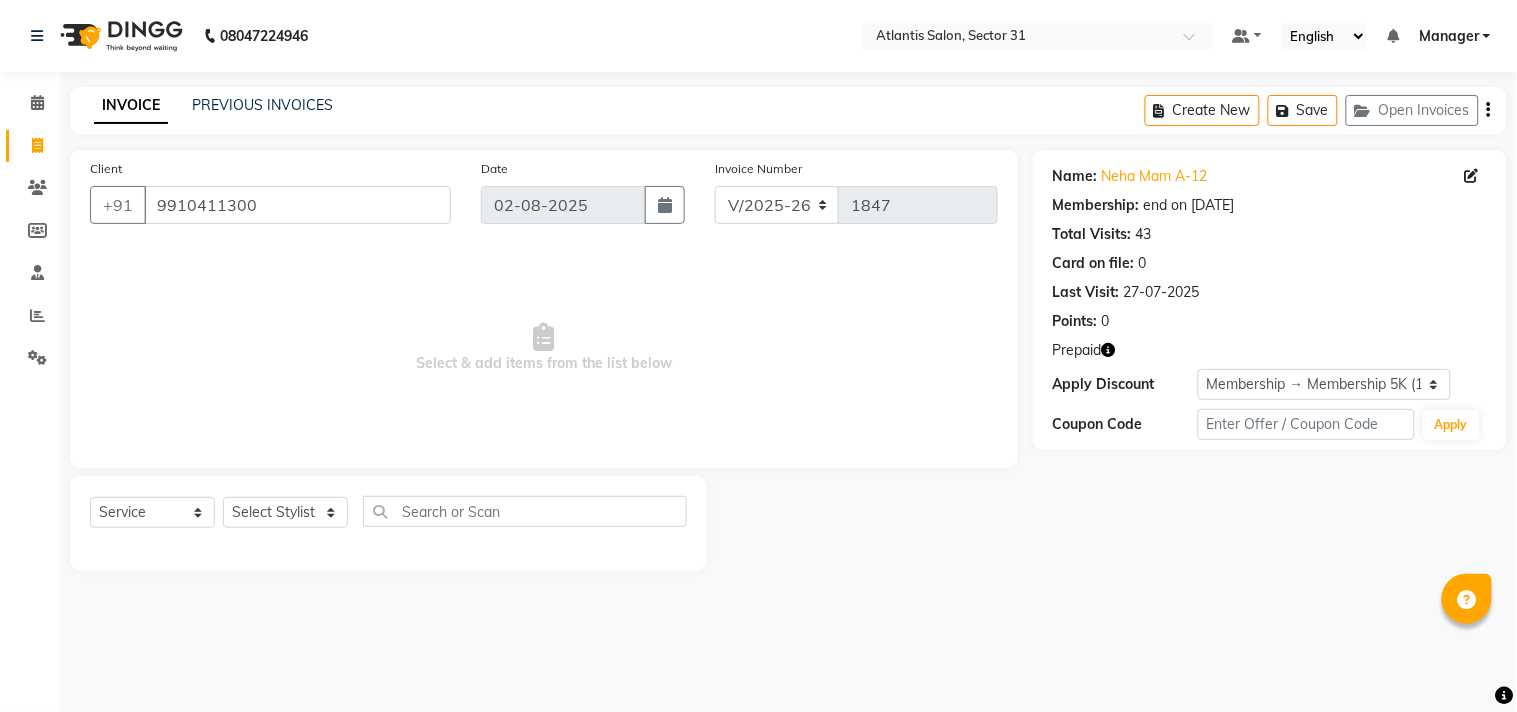 click 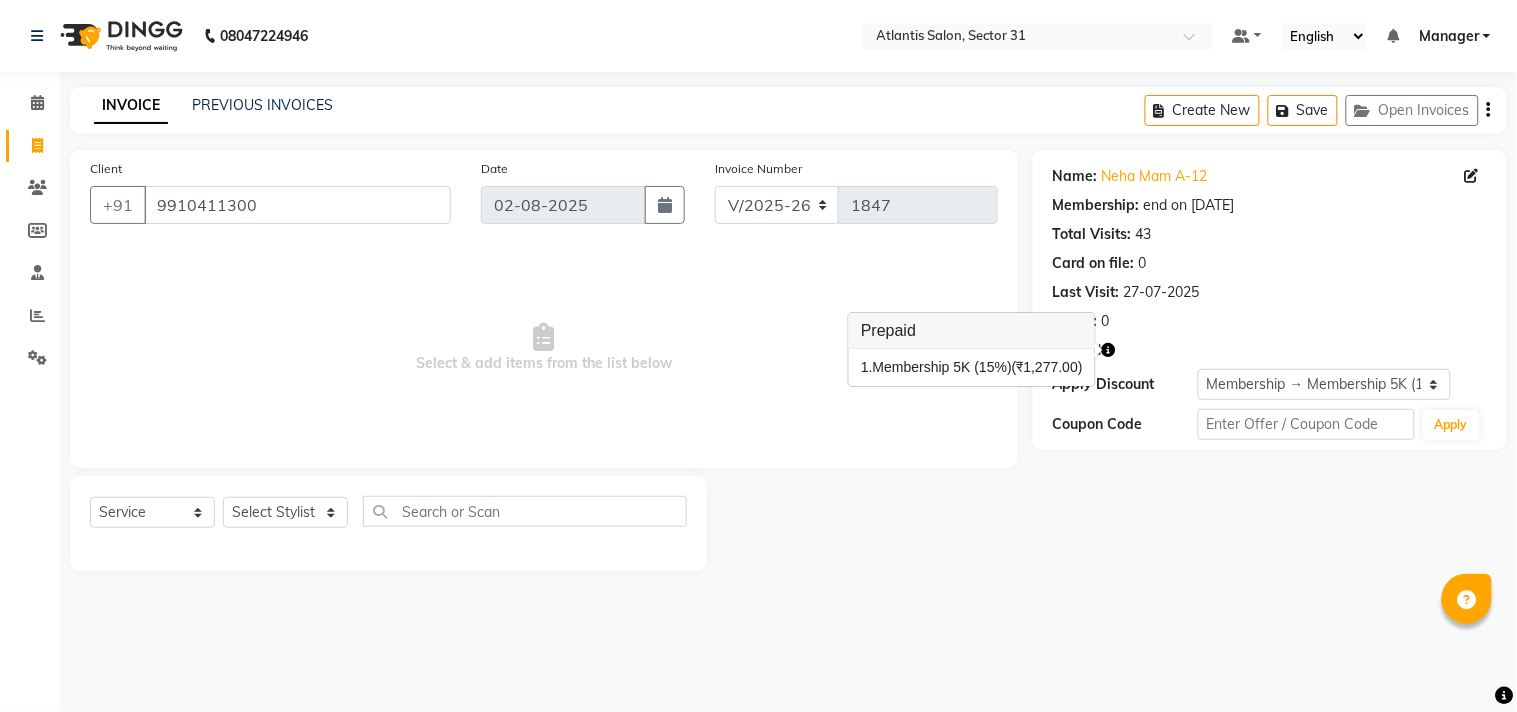 click on "Select  Service  Product  Membership  Package Voucher Prepaid Gift Card  Select Stylist [PERSON] [PERSON] [PERSON] [PERSON] [PERSON] Manager Staff 31 Staff ILD Suraj" 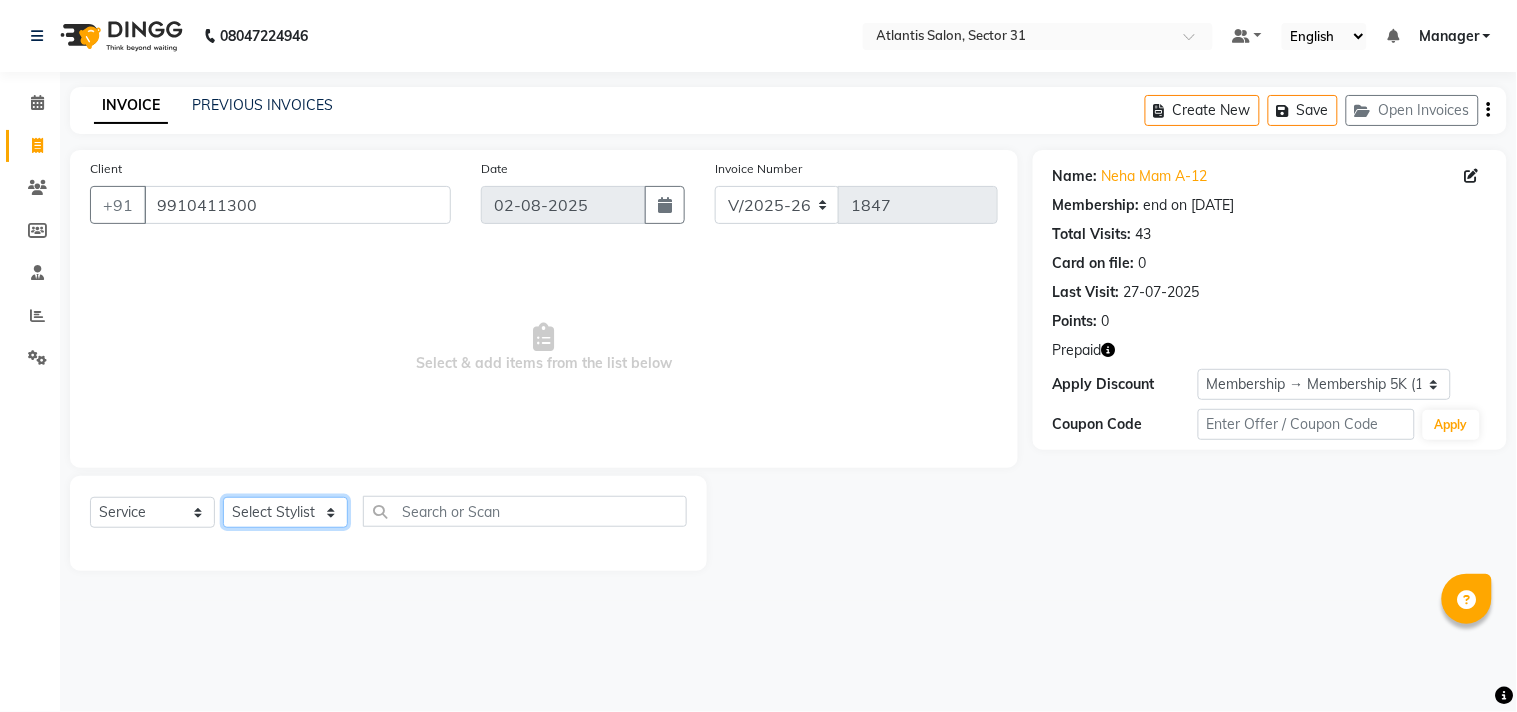 click on "Select Stylist [PERSON] [PERSON] [PERSON] [PERSON] [PERSON] Manager Staff 31 Staff ILD Suraj" 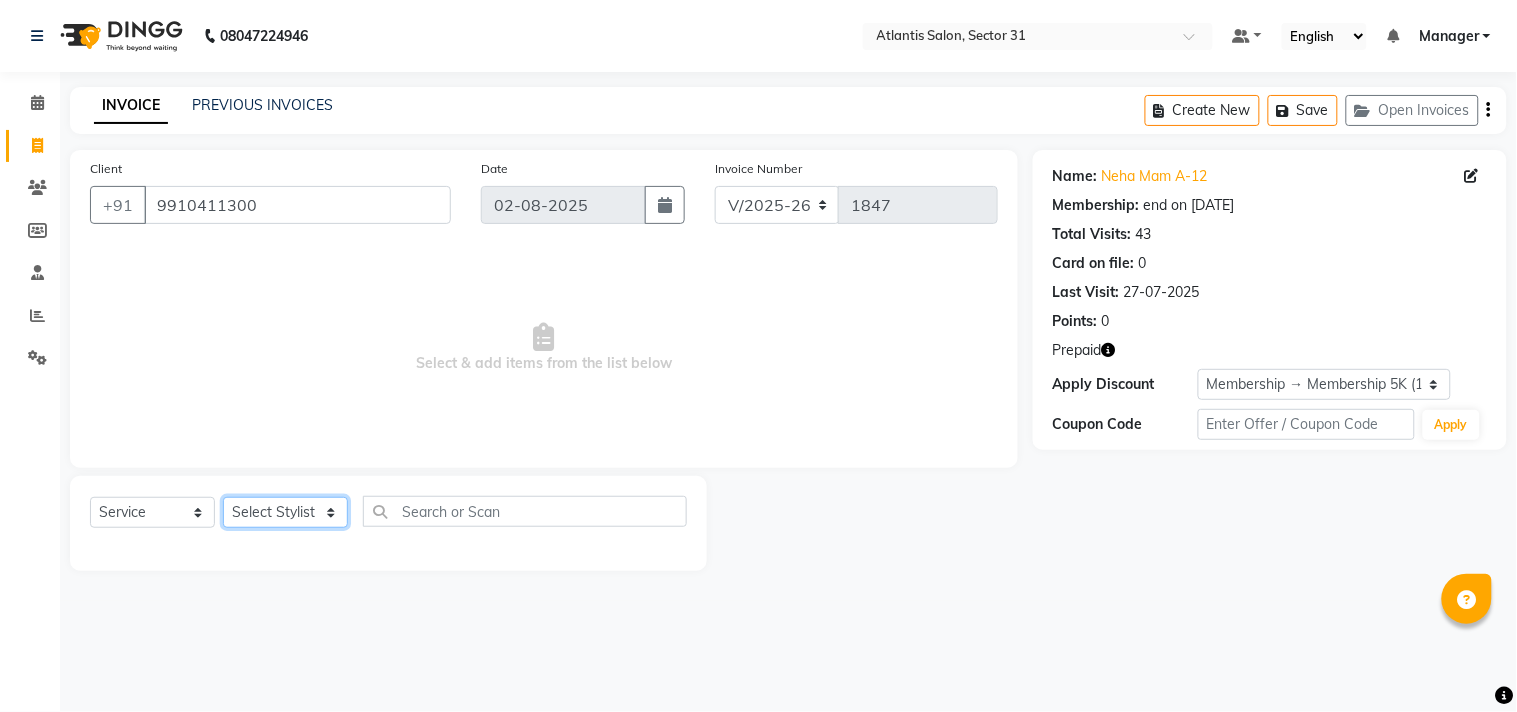 select on "62138" 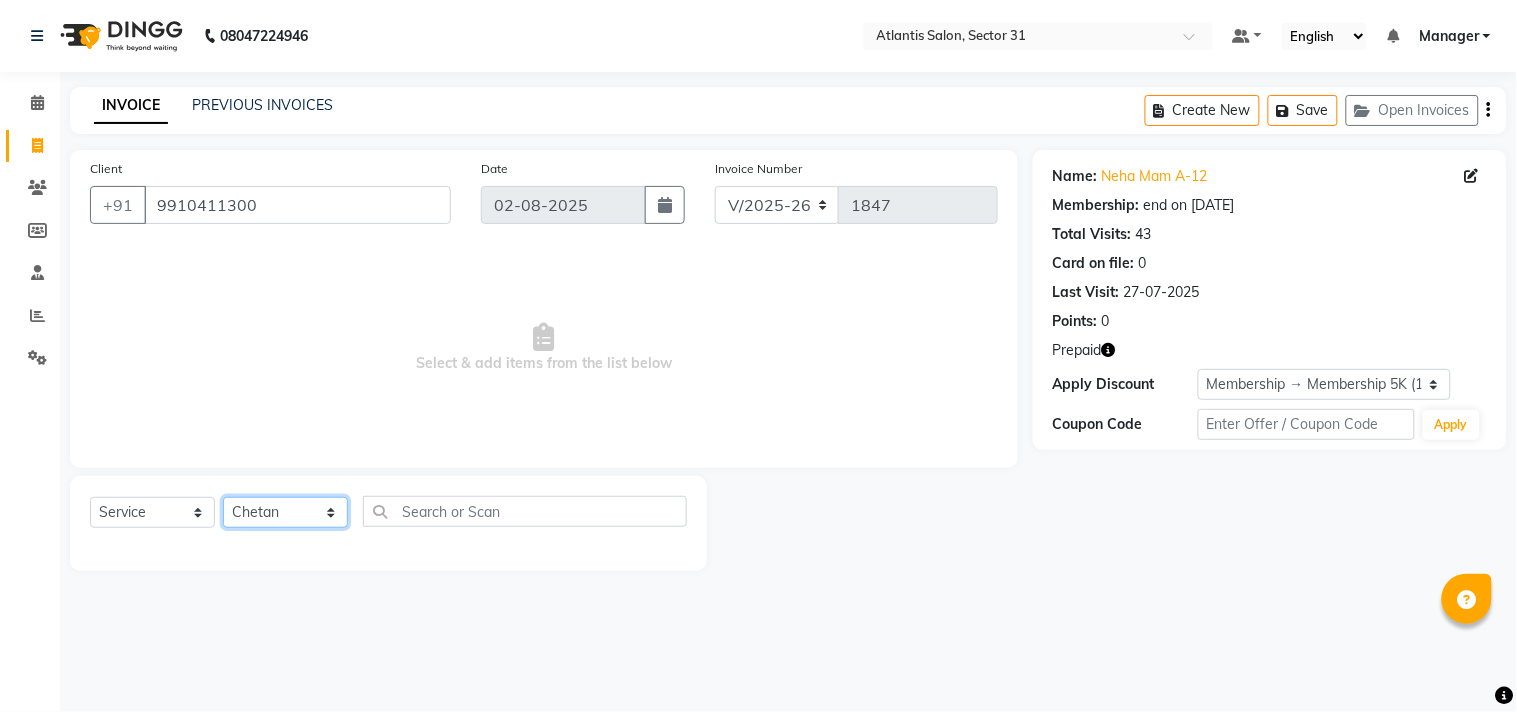 click on "Select Stylist [PERSON] [PERSON] [PERSON] [PERSON] [PERSON] Manager Staff 31 Staff ILD Suraj" 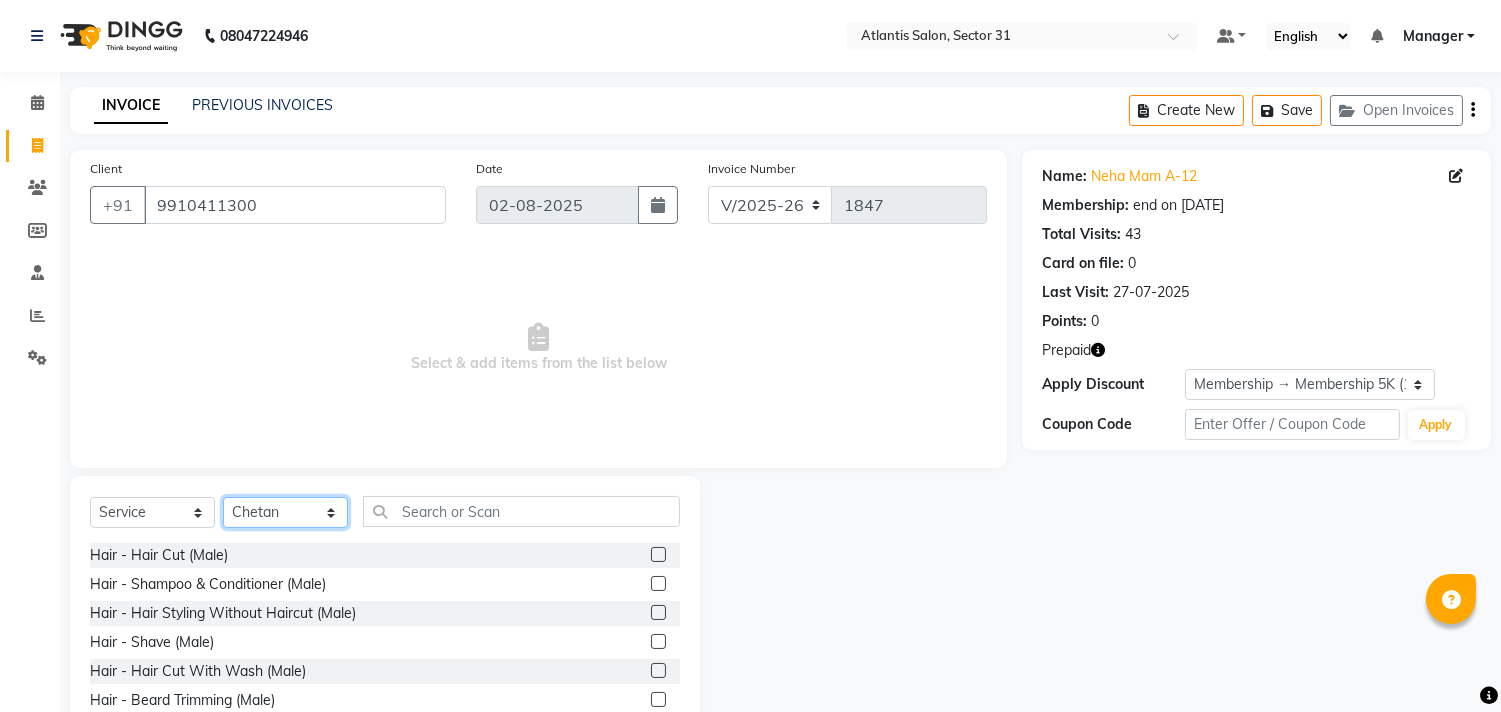 scroll, scrollTop: 88, scrollLeft: 0, axis: vertical 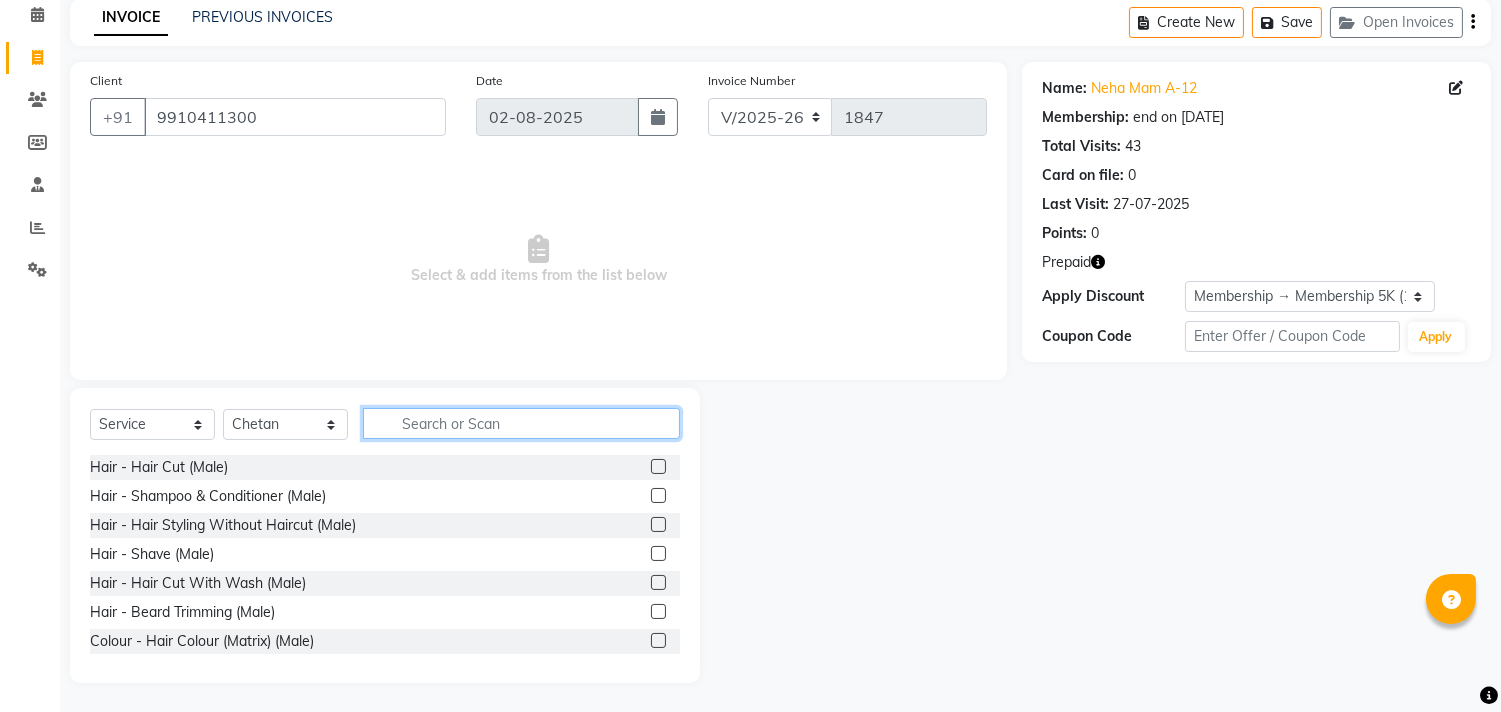 click 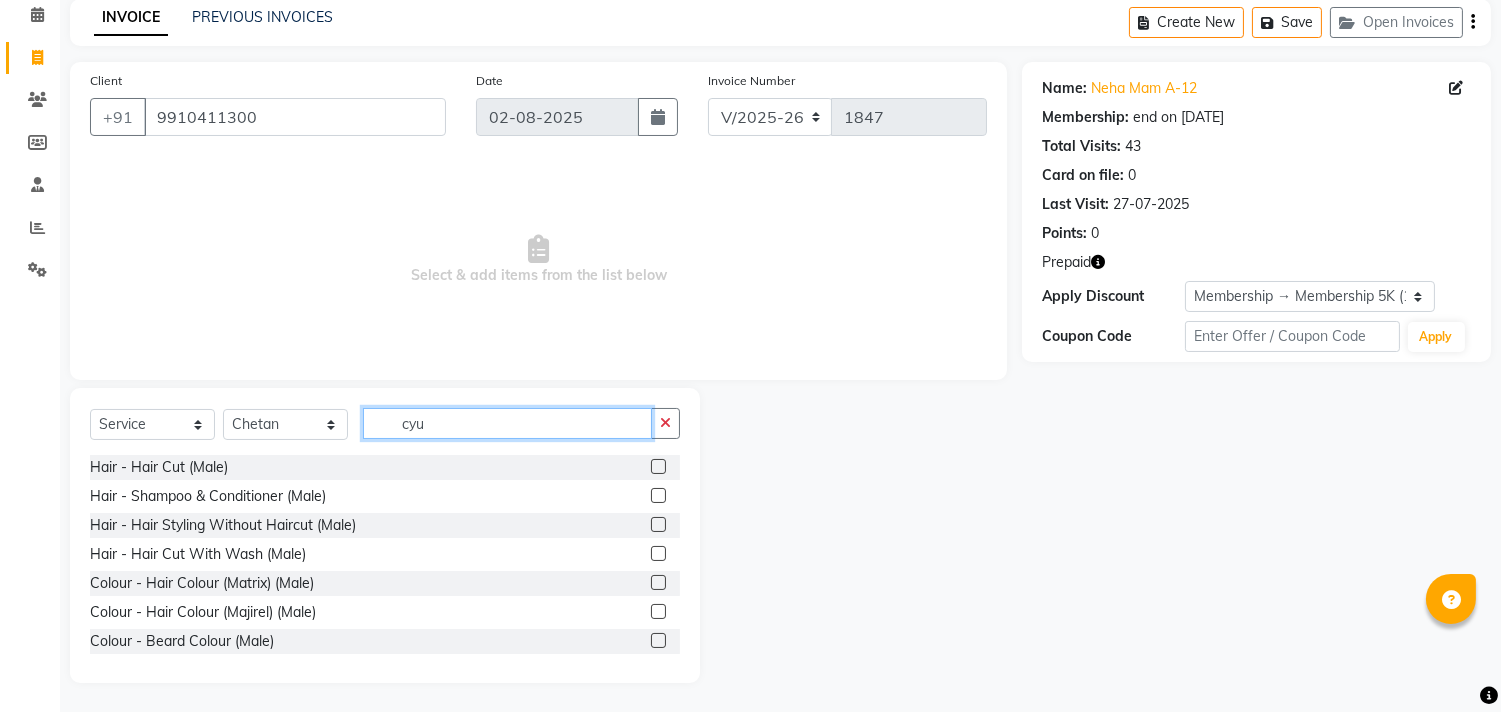 scroll, scrollTop: 0, scrollLeft: 0, axis: both 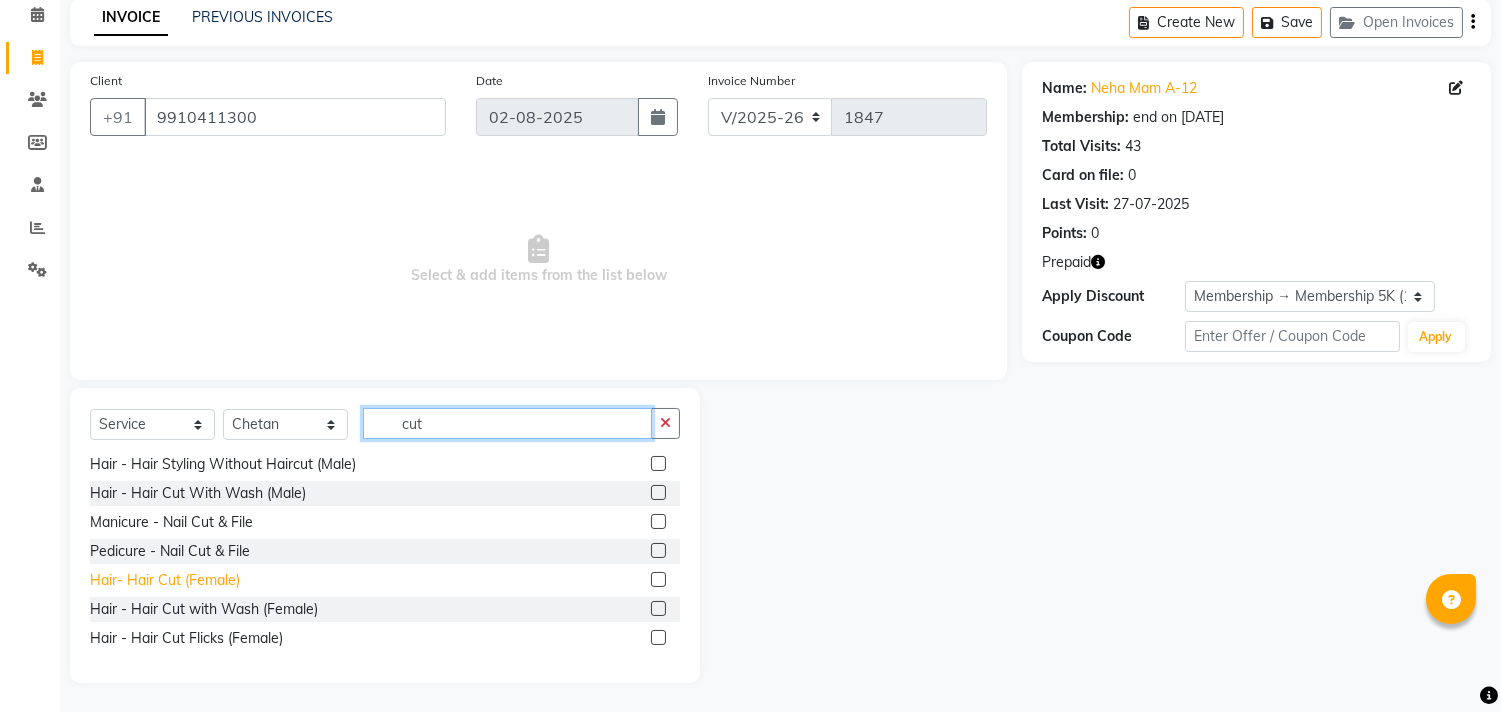 type on "cut" 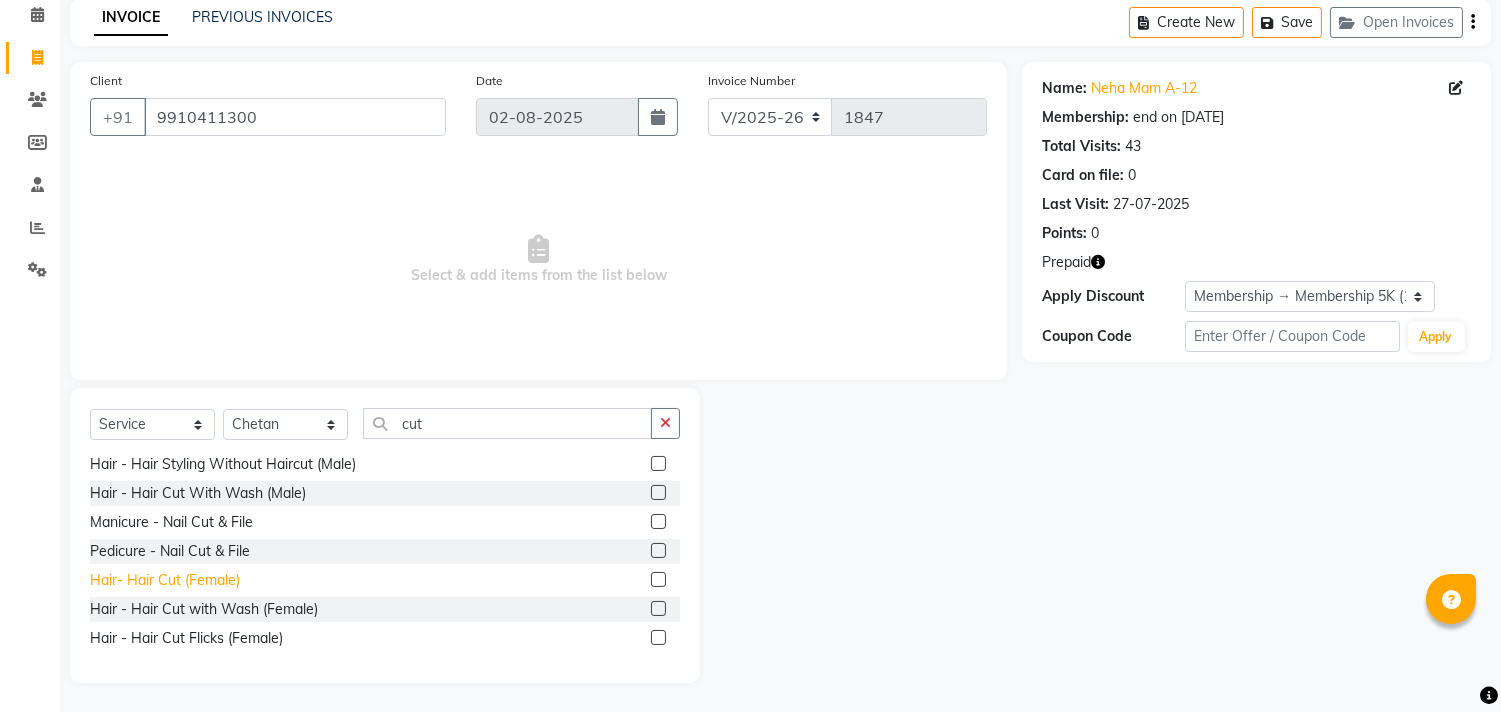 click on "Hair- Hair Cut (Female)" 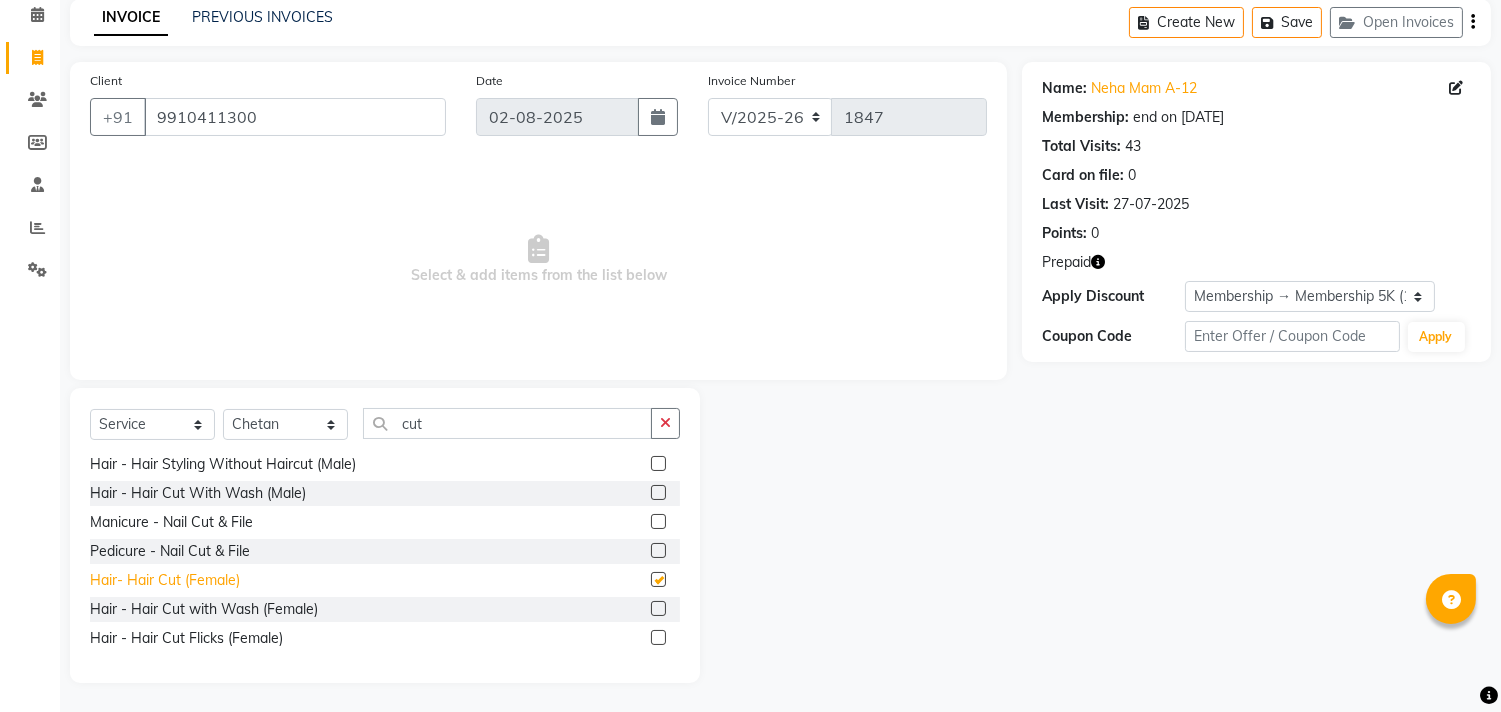 checkbox on "false" 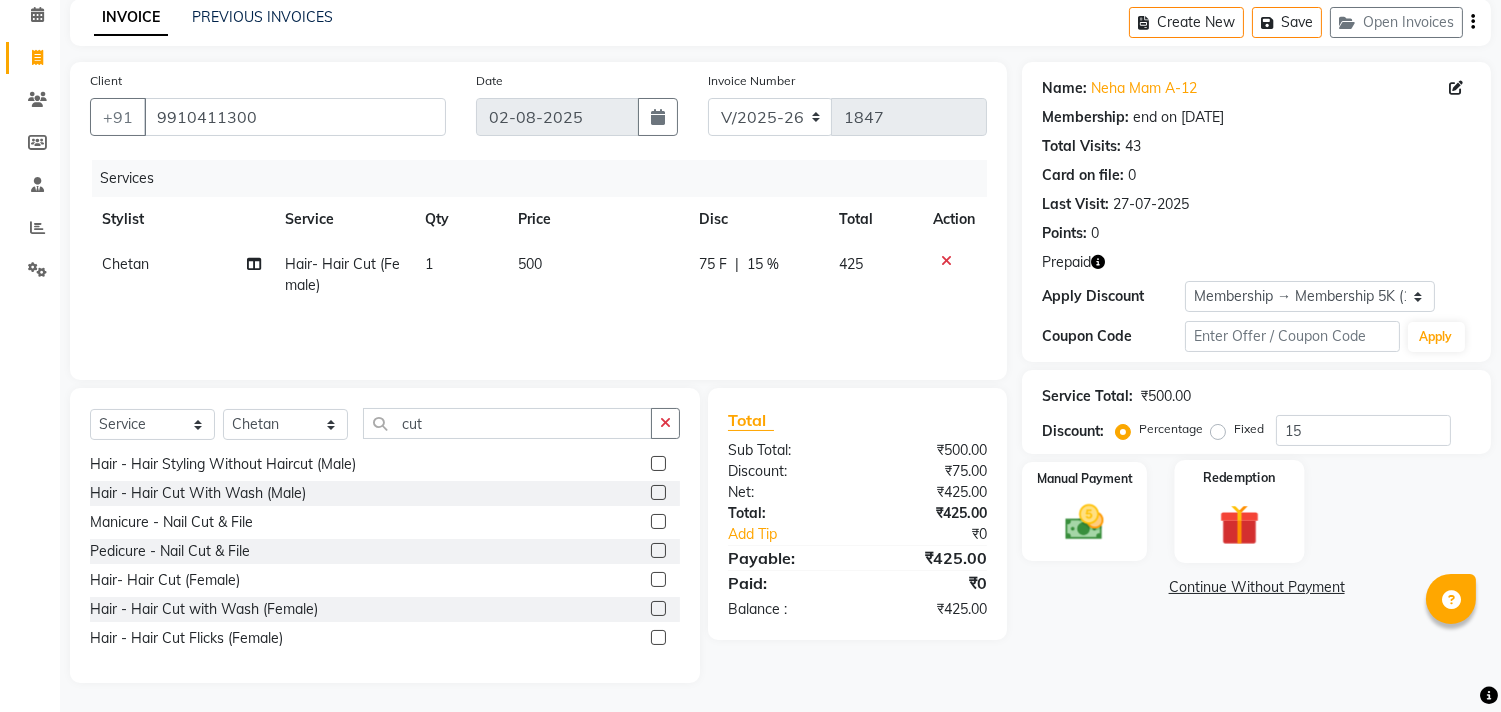 click 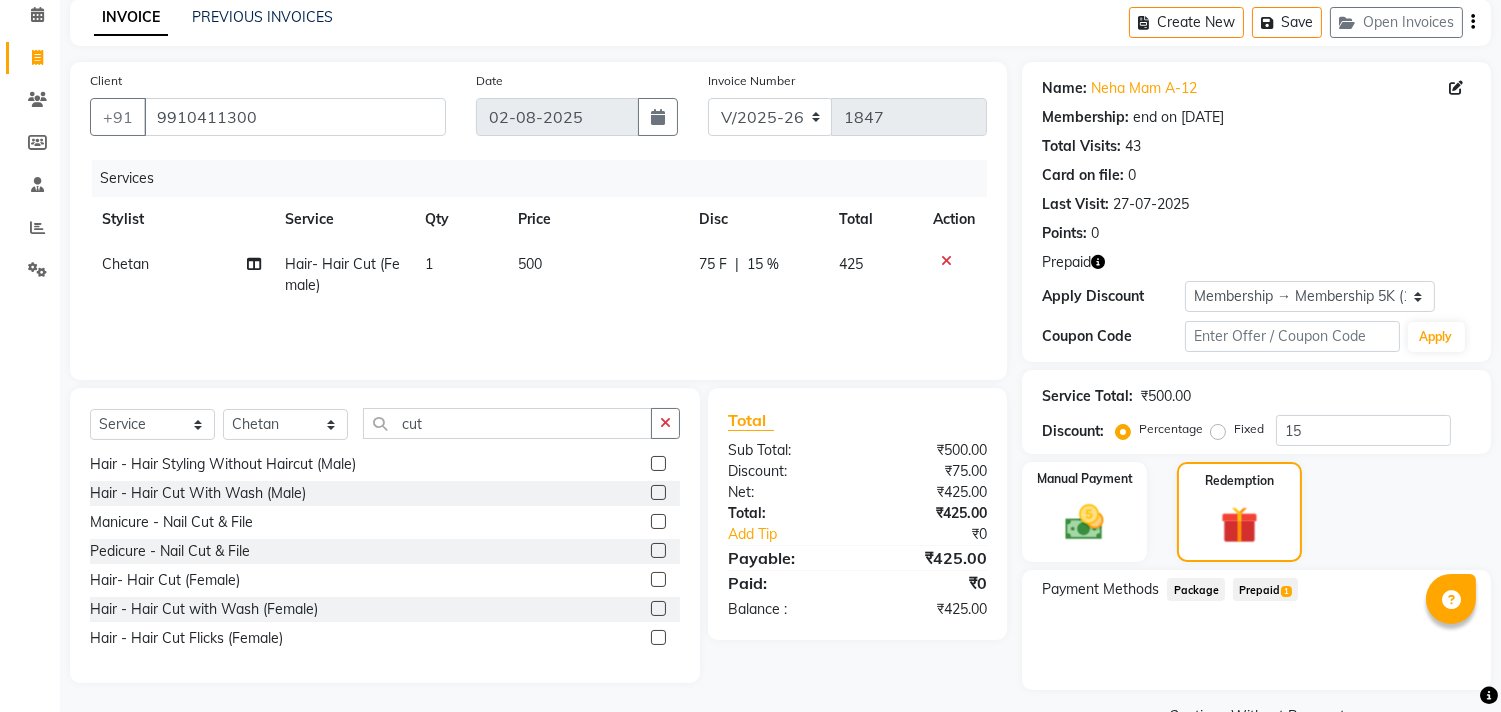 click on "Prepaid  1" 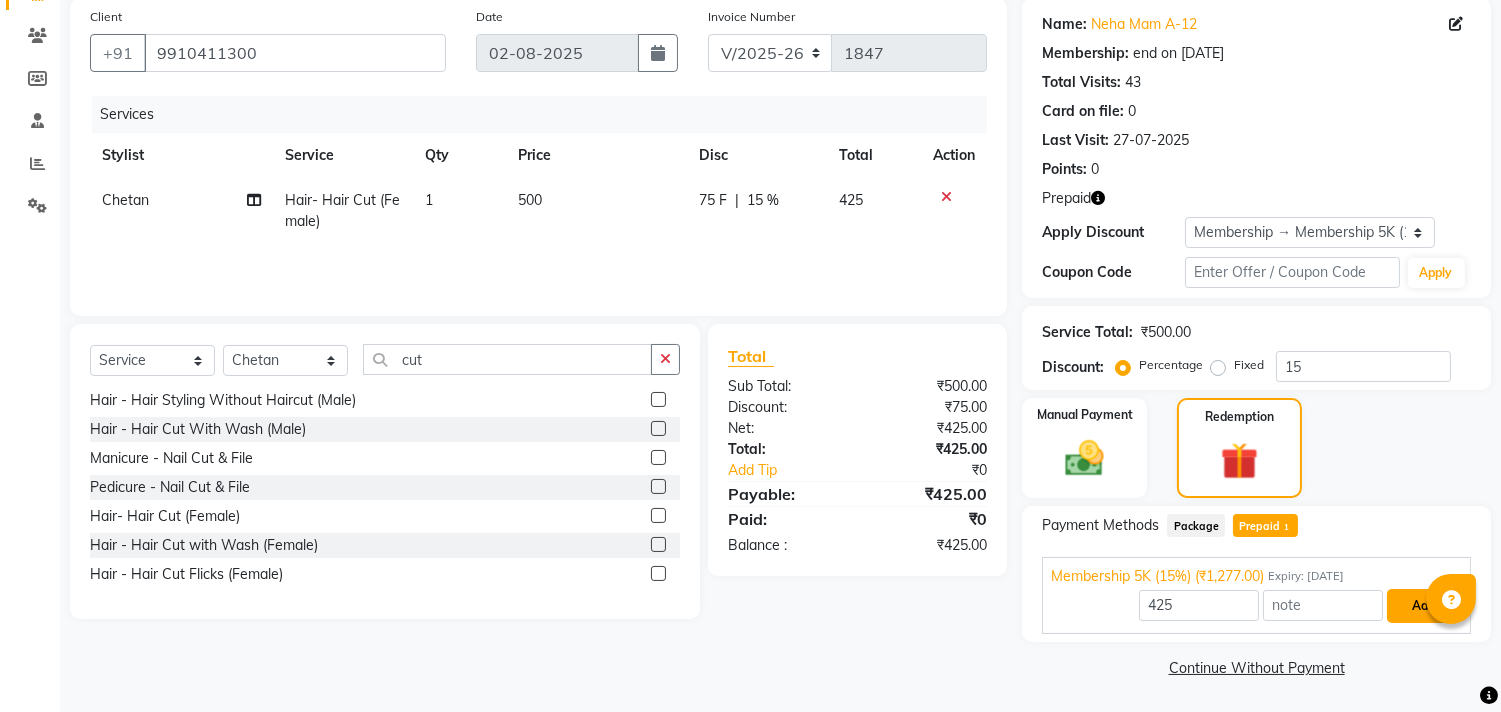 click on "Add" at bounding box center (1423, 606) 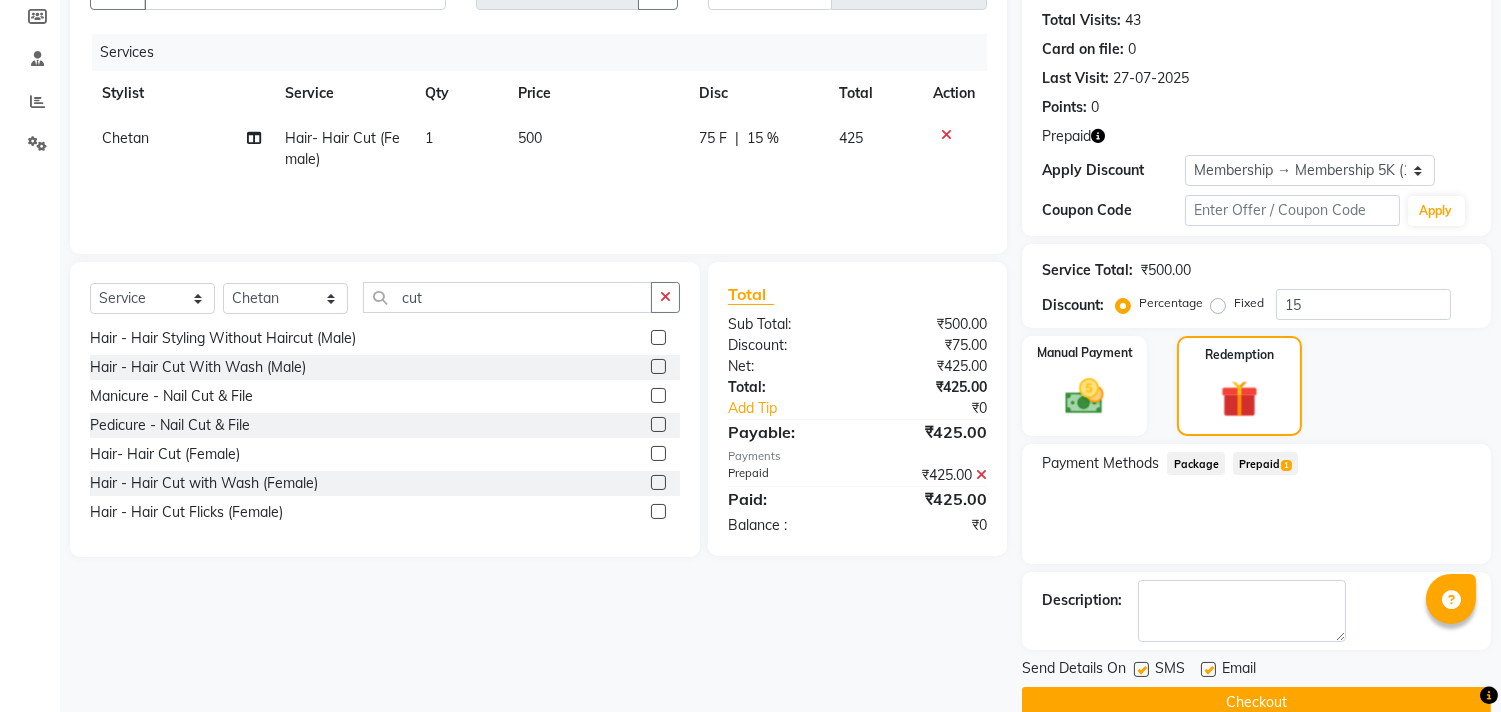 scroll, scrollTop: 248, scrollLeft: 0, axis: vertical 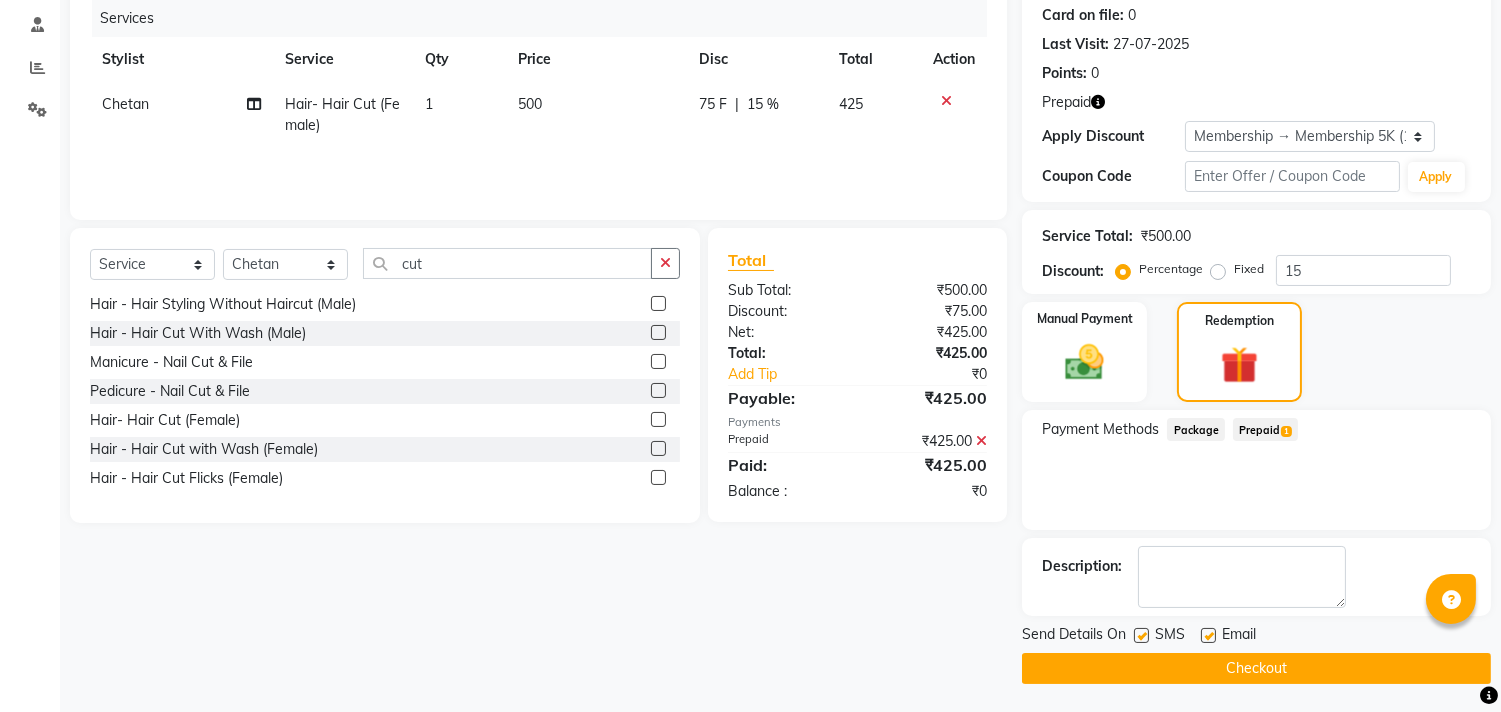 click on "Checkout" 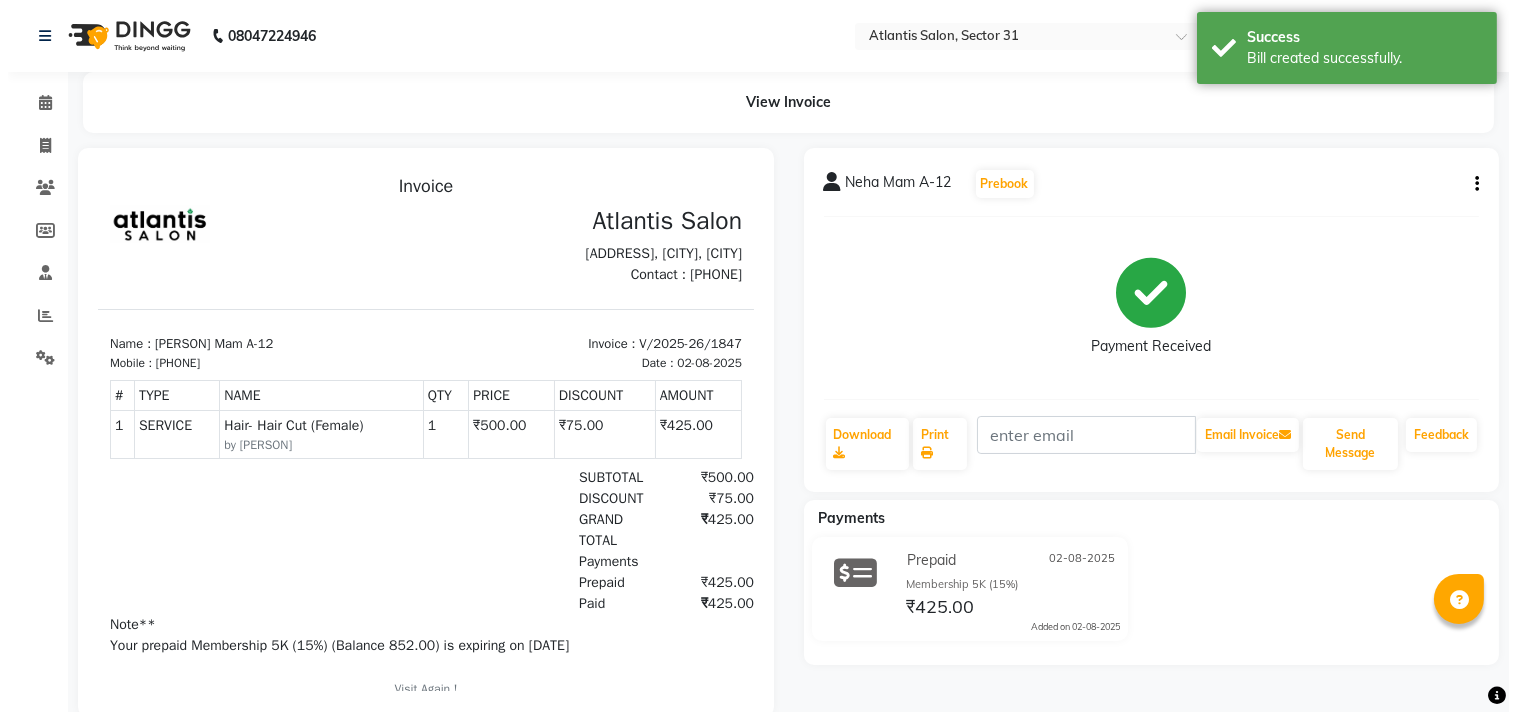 scroll, scrollTop: 0, scrollLeft: 0, axis: both 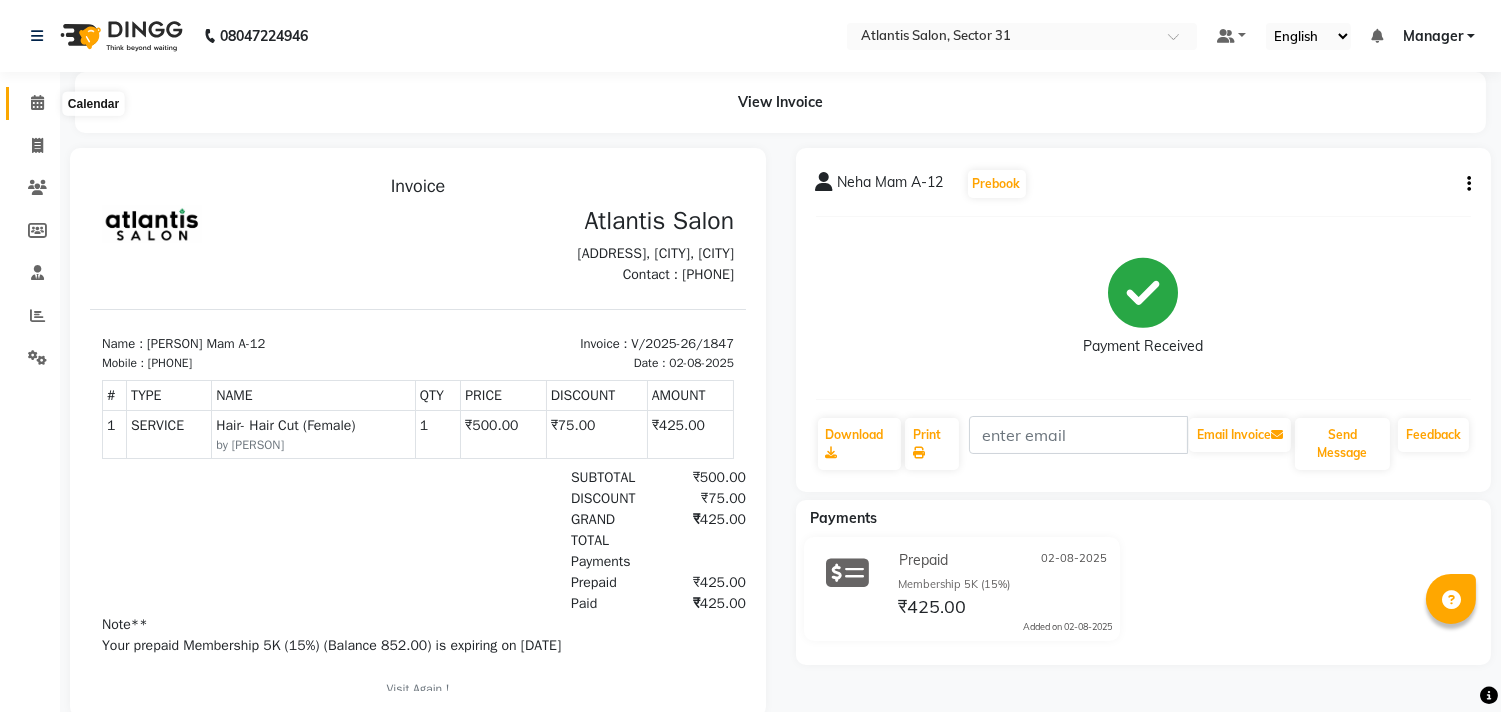 click 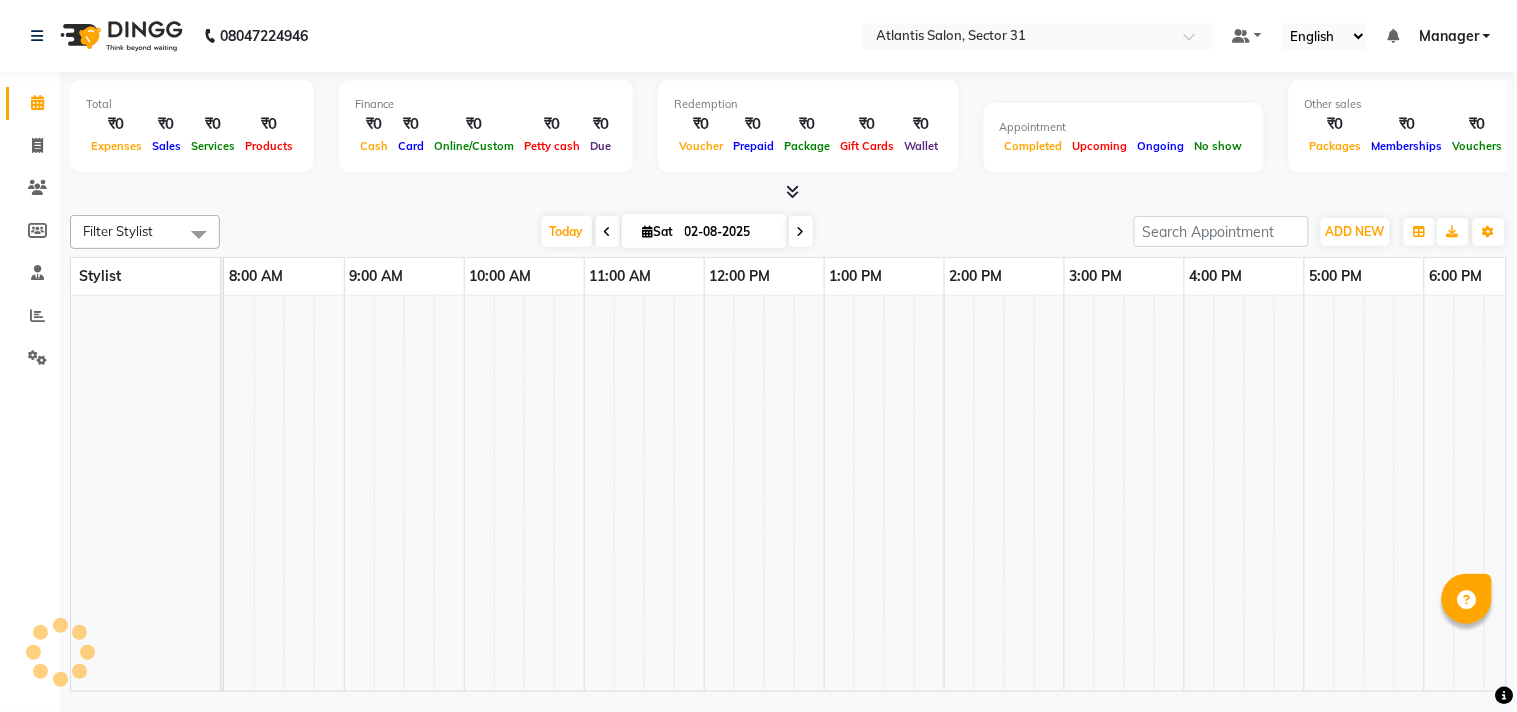scroll, scrollTop: 0, scrollLeft: 0, axis: both 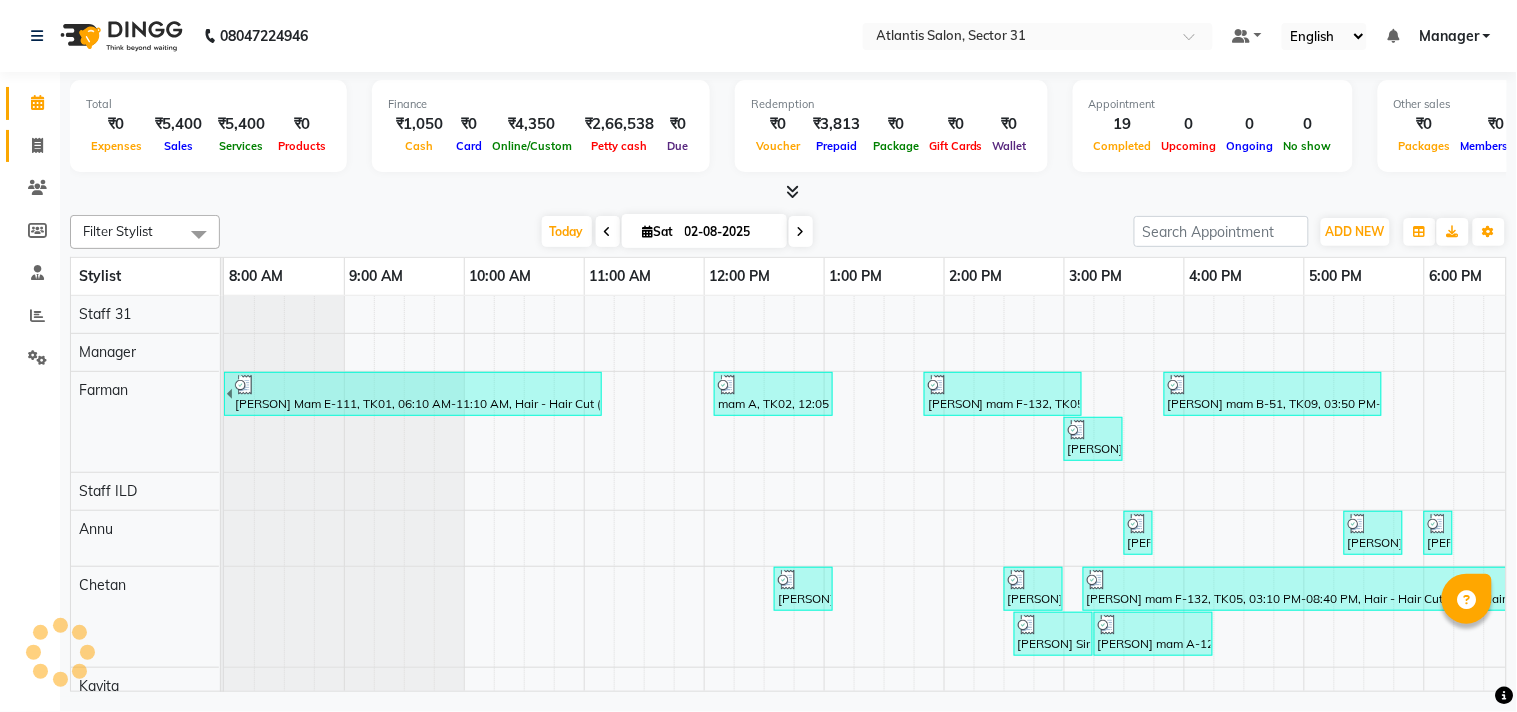 click on "Invoice" 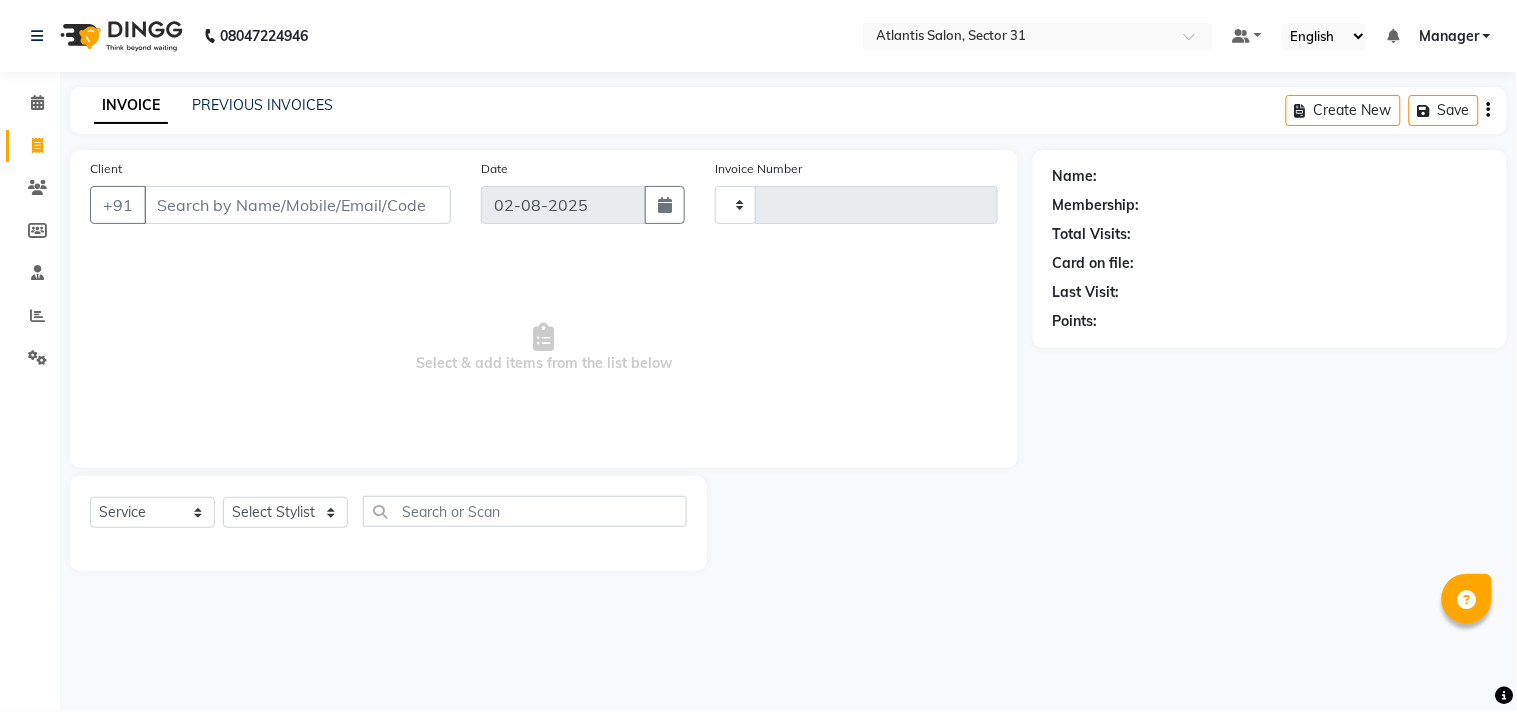 type on "1848" 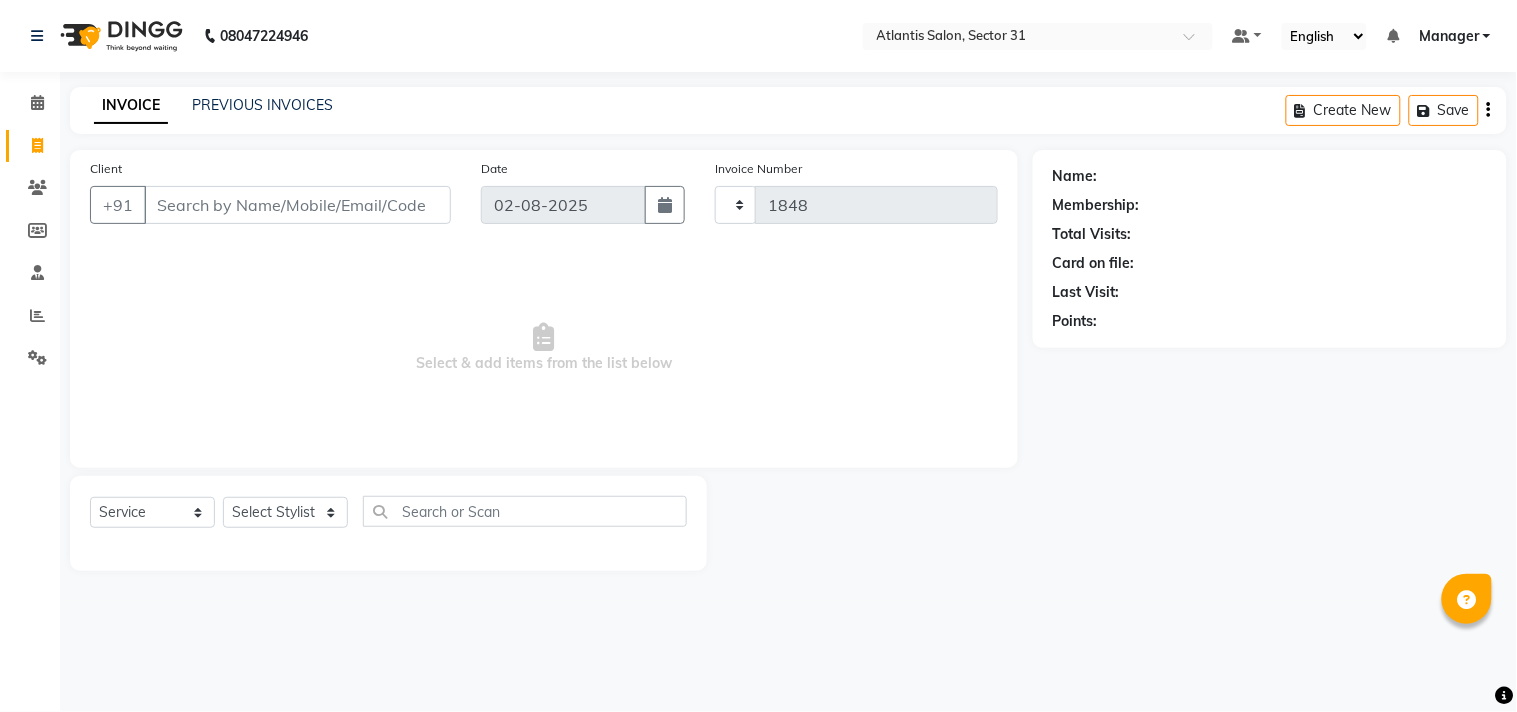 select on "4391" 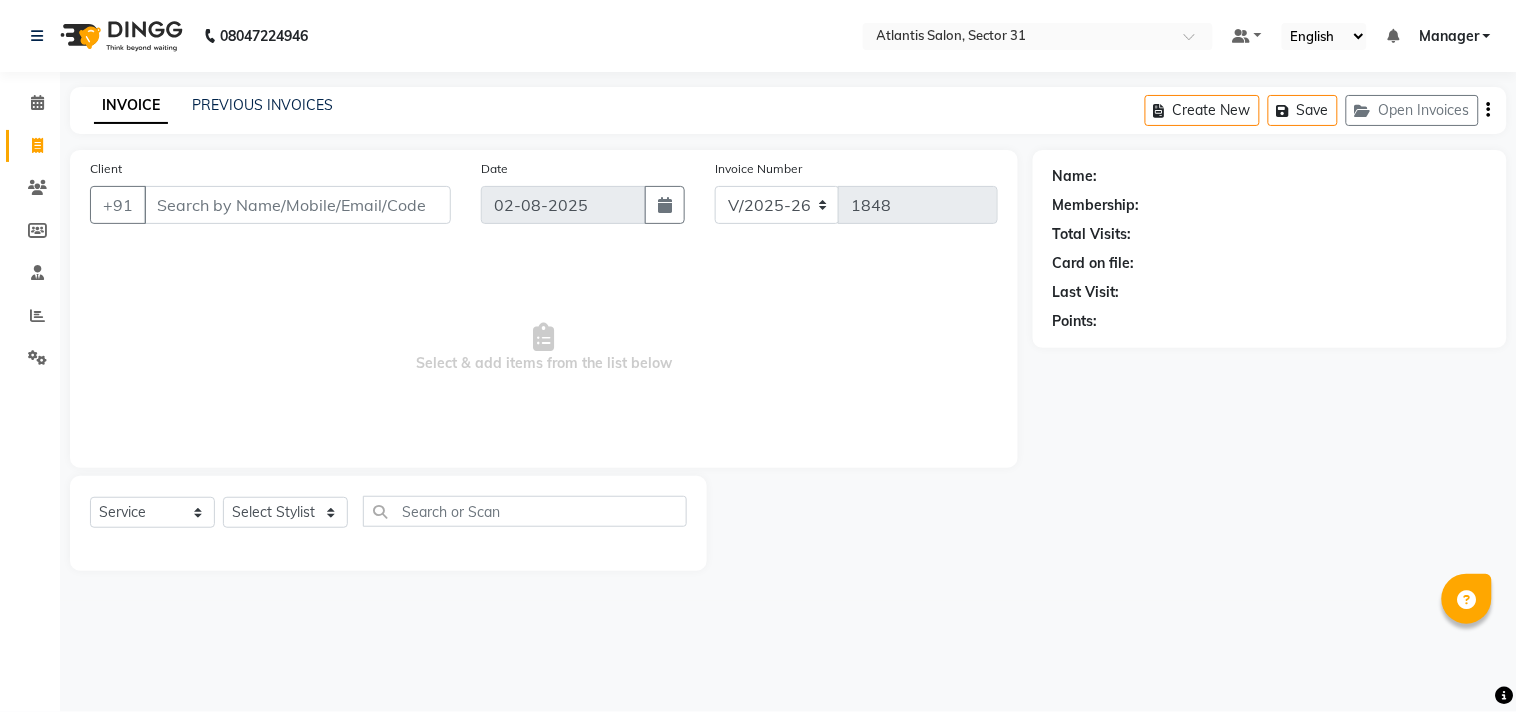 click on "Reports" 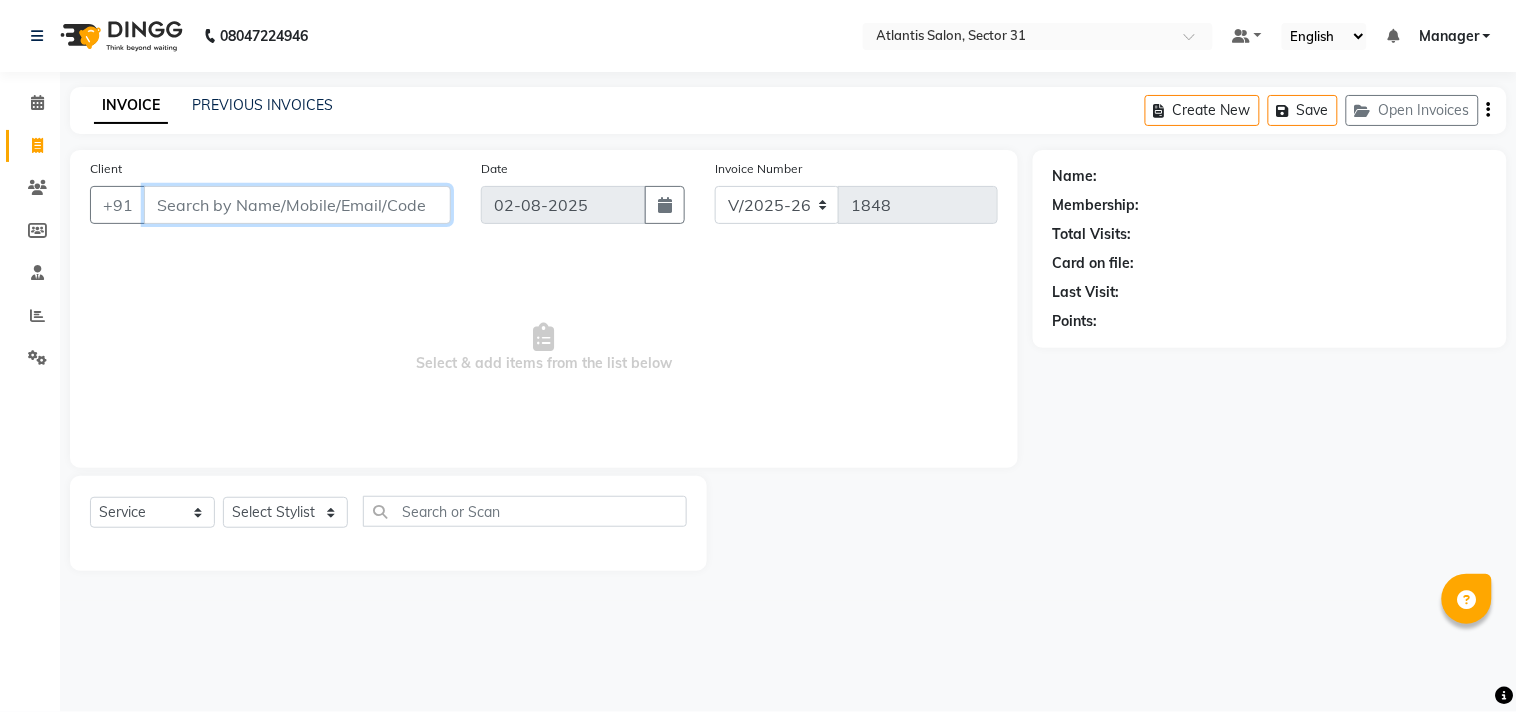 click on "Client" at bounding box center [297, 205] 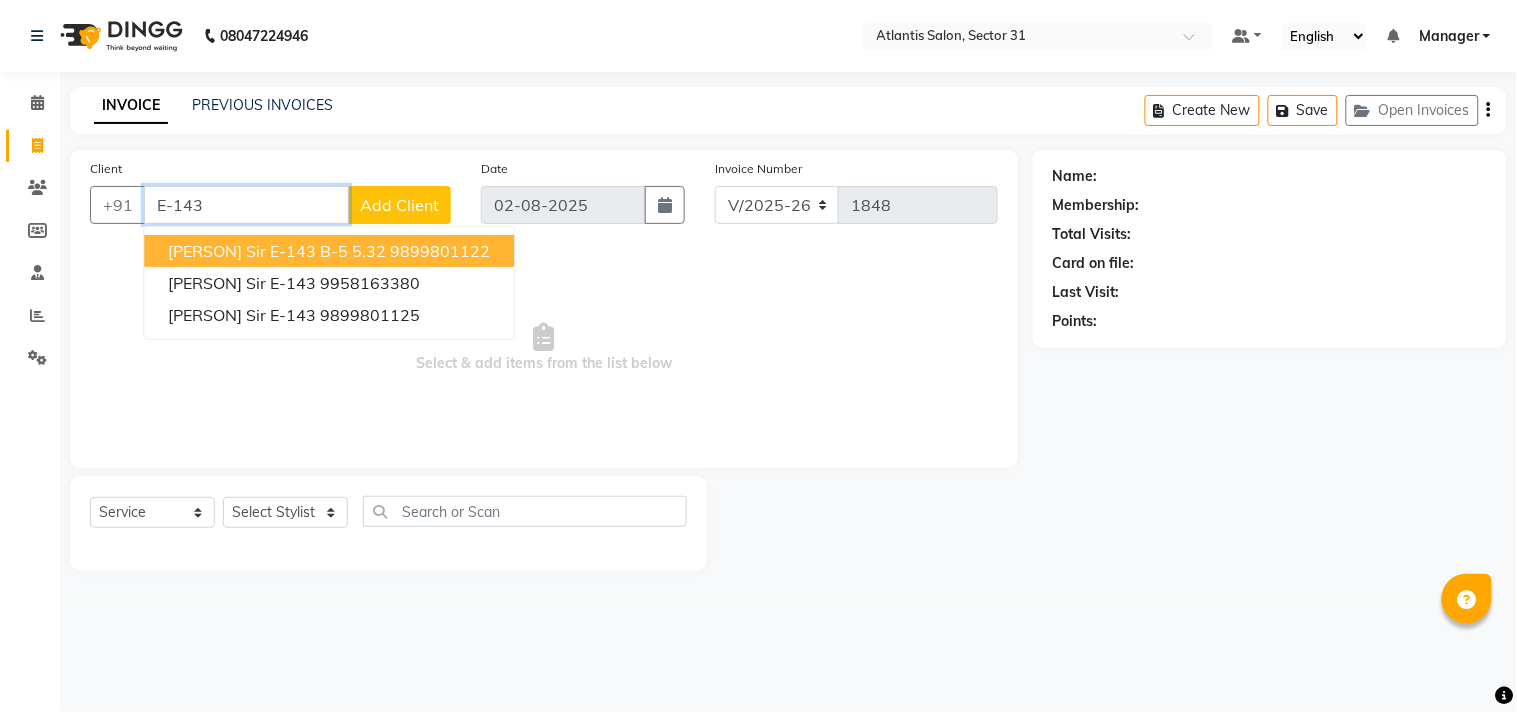 click on "[PERSON] Sir E-143 B-5  5.32" at bounding box center (277, 251) 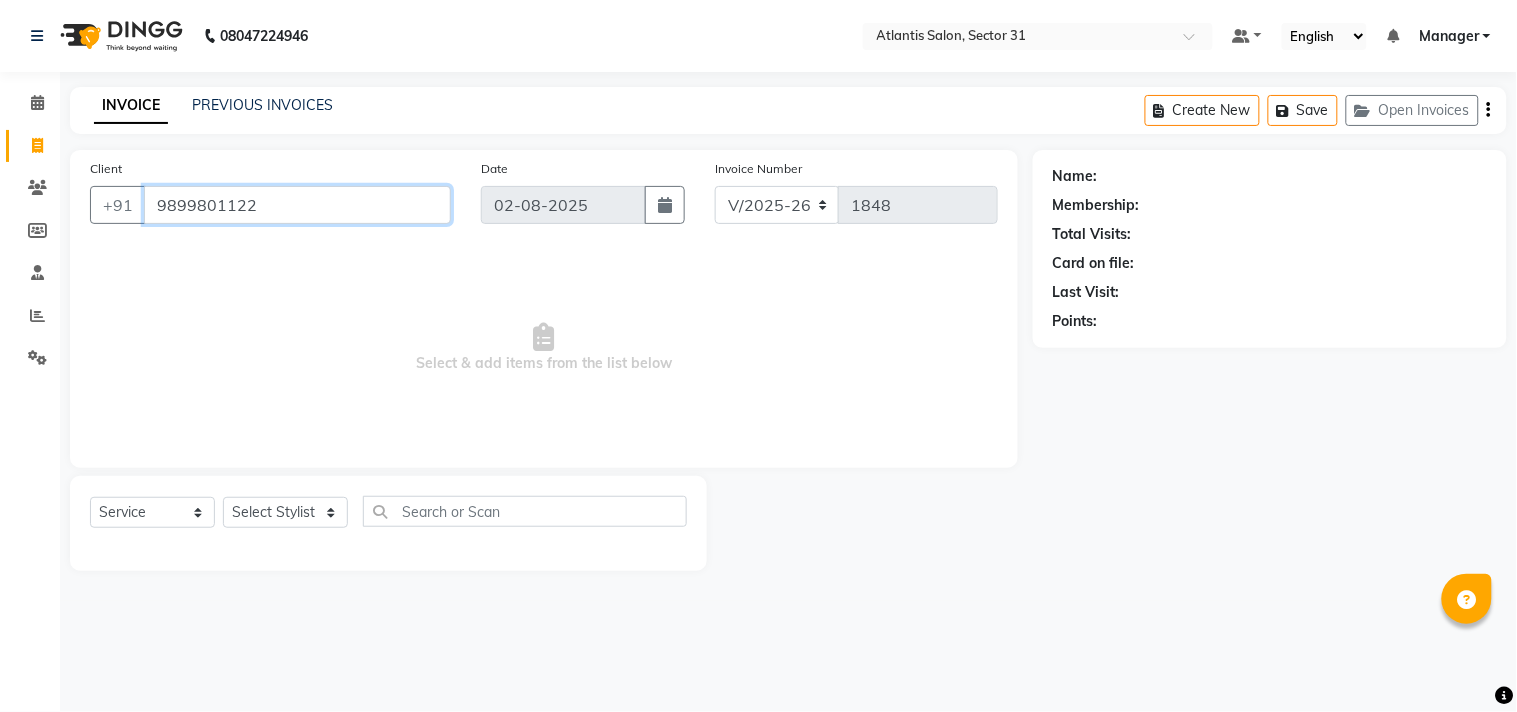 type on "9899801122" 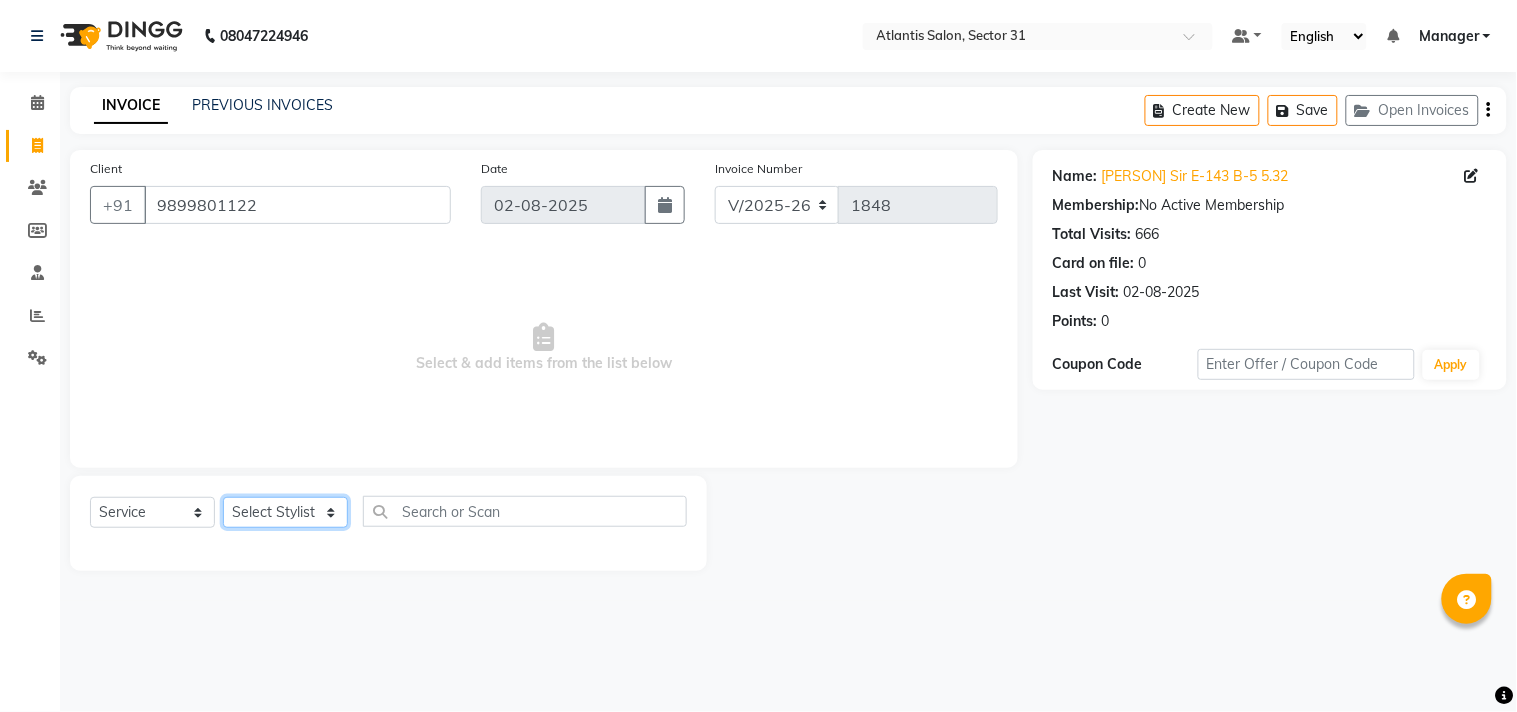 drag, startPoint x: 280, startPoint y: 497, endPoint x: 276, endPoint y: 513, distance: 16.492422 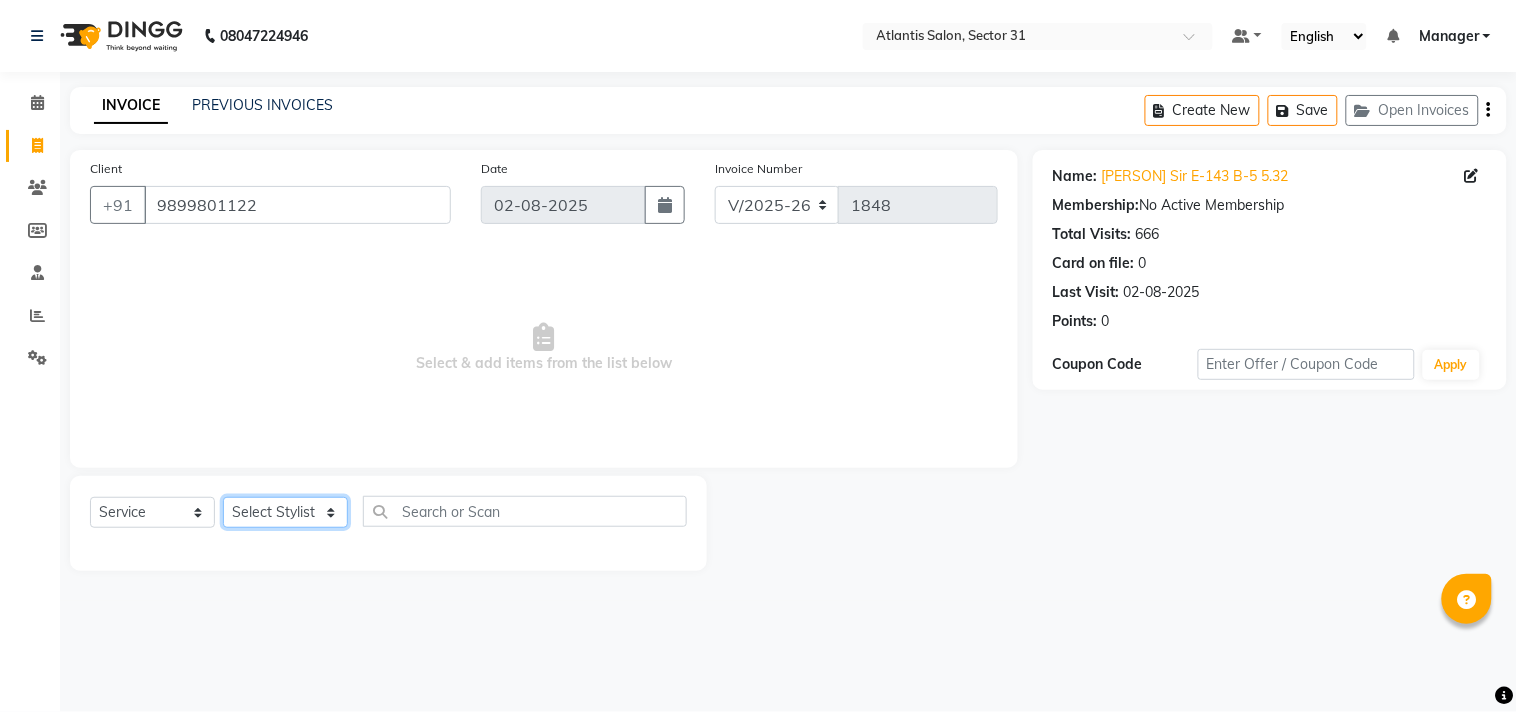 click on "Select Stylist [PERSON] [PERSON] [PERSON] [PERSON] [PERSON] Manager Staff 31 Staff ILD Suraj" 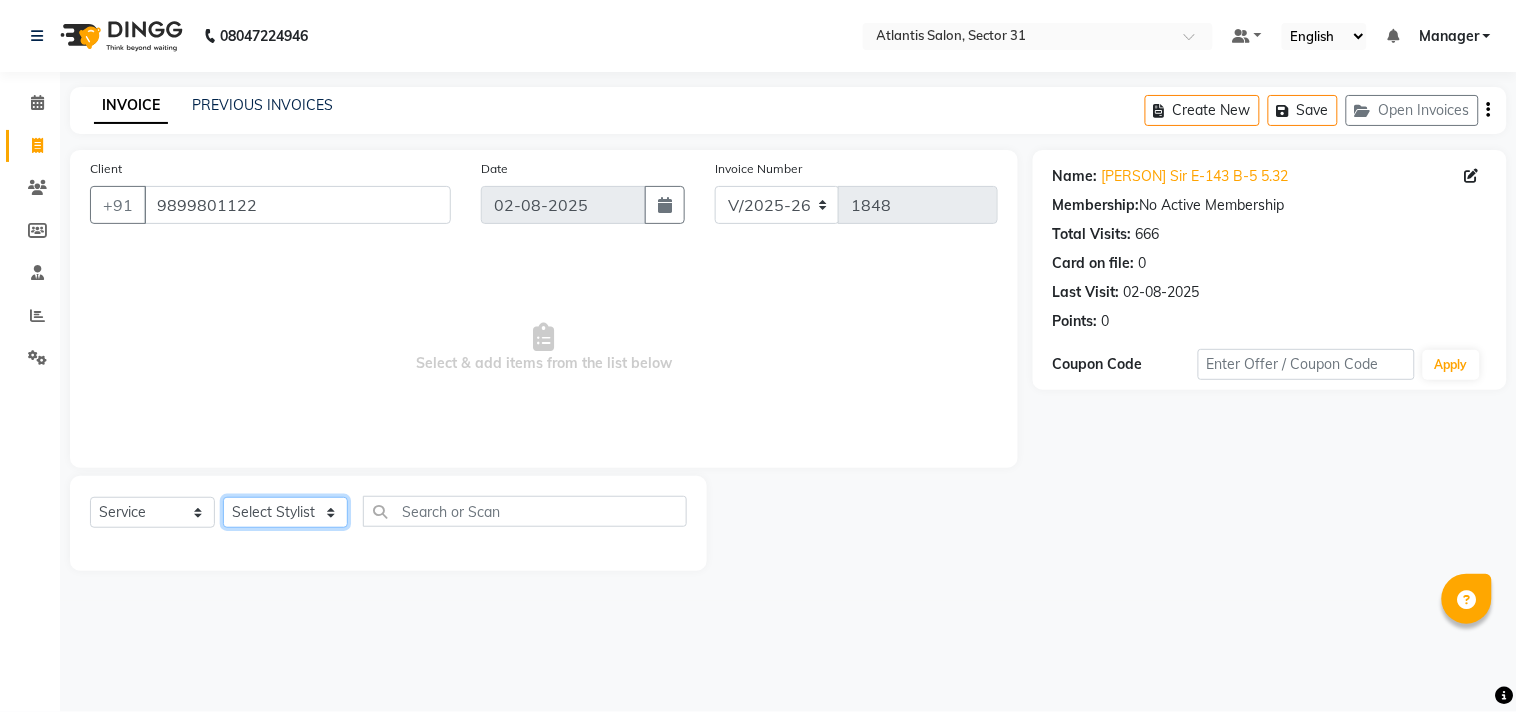 select on "82225" 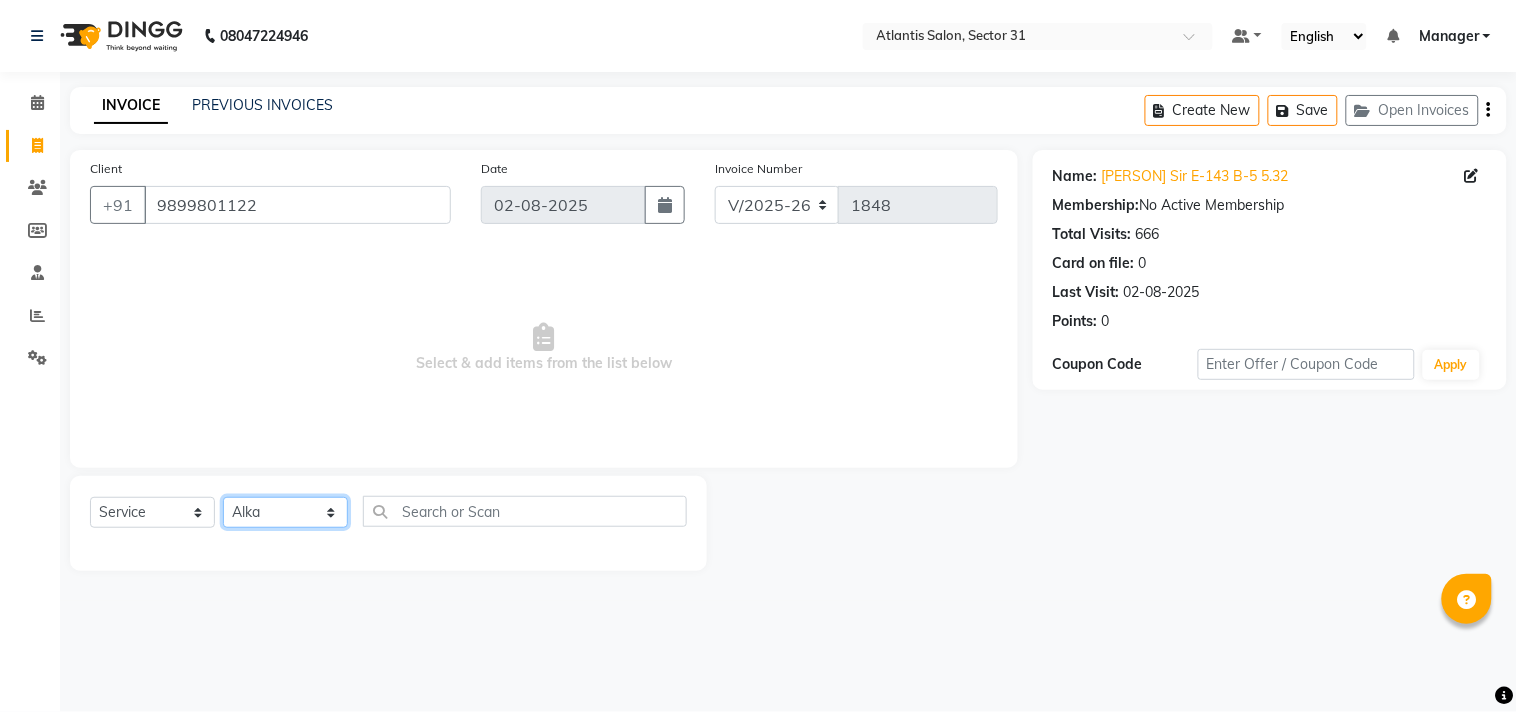 click on "Select Stylist [PERSON] [PERSON] [PERSON] [PERSON] [PERSON] Manager Staff 31 Staff ILD Suraj" 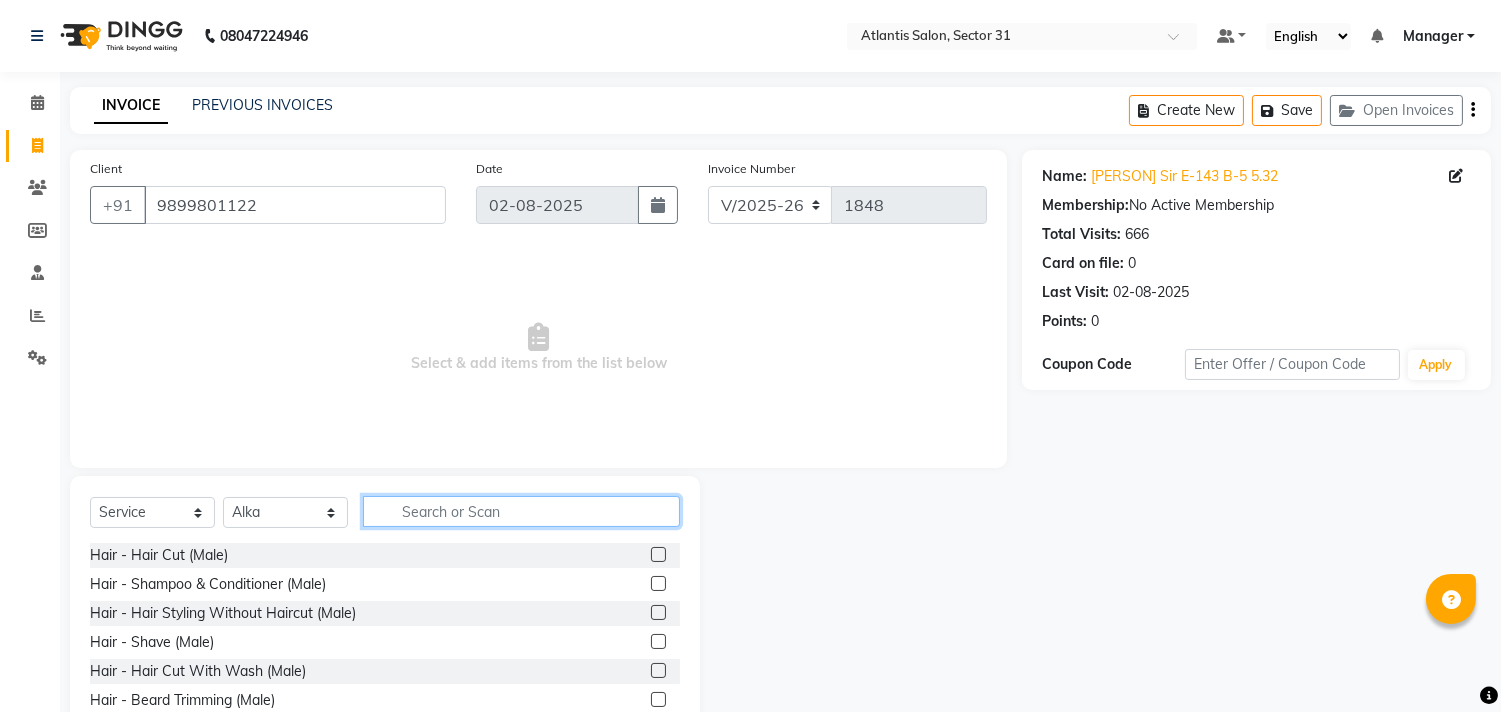 click 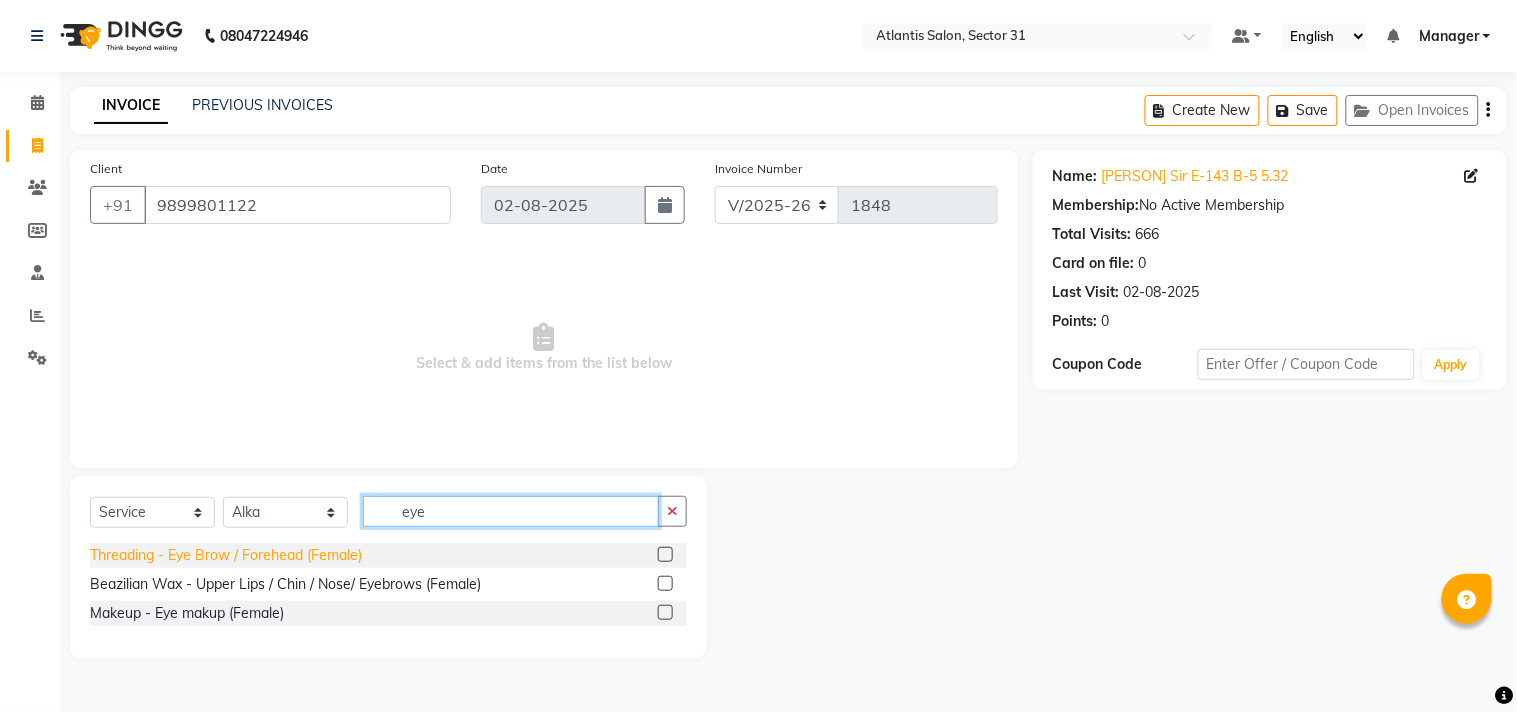 type on "eye" 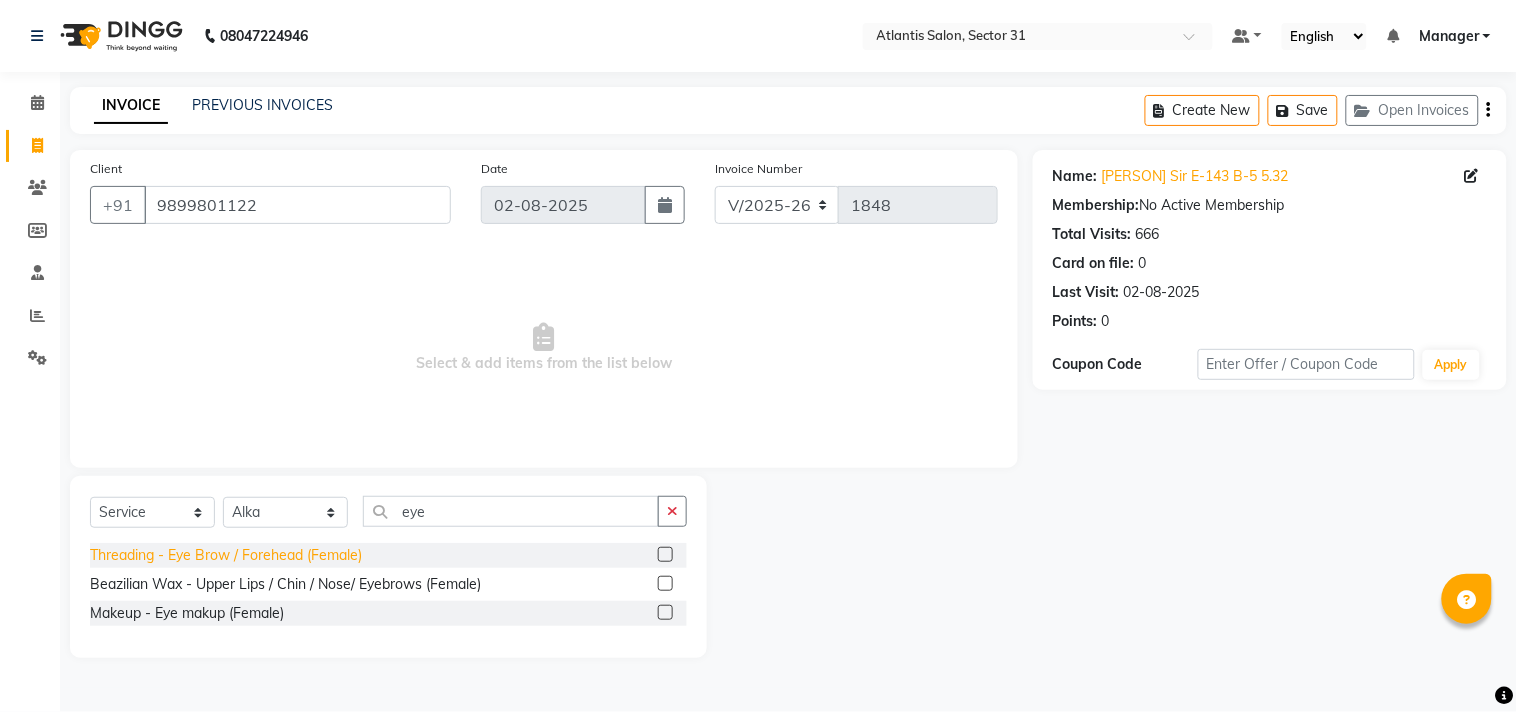 click on "Threading - Eye Brow / Forehead (Female)" 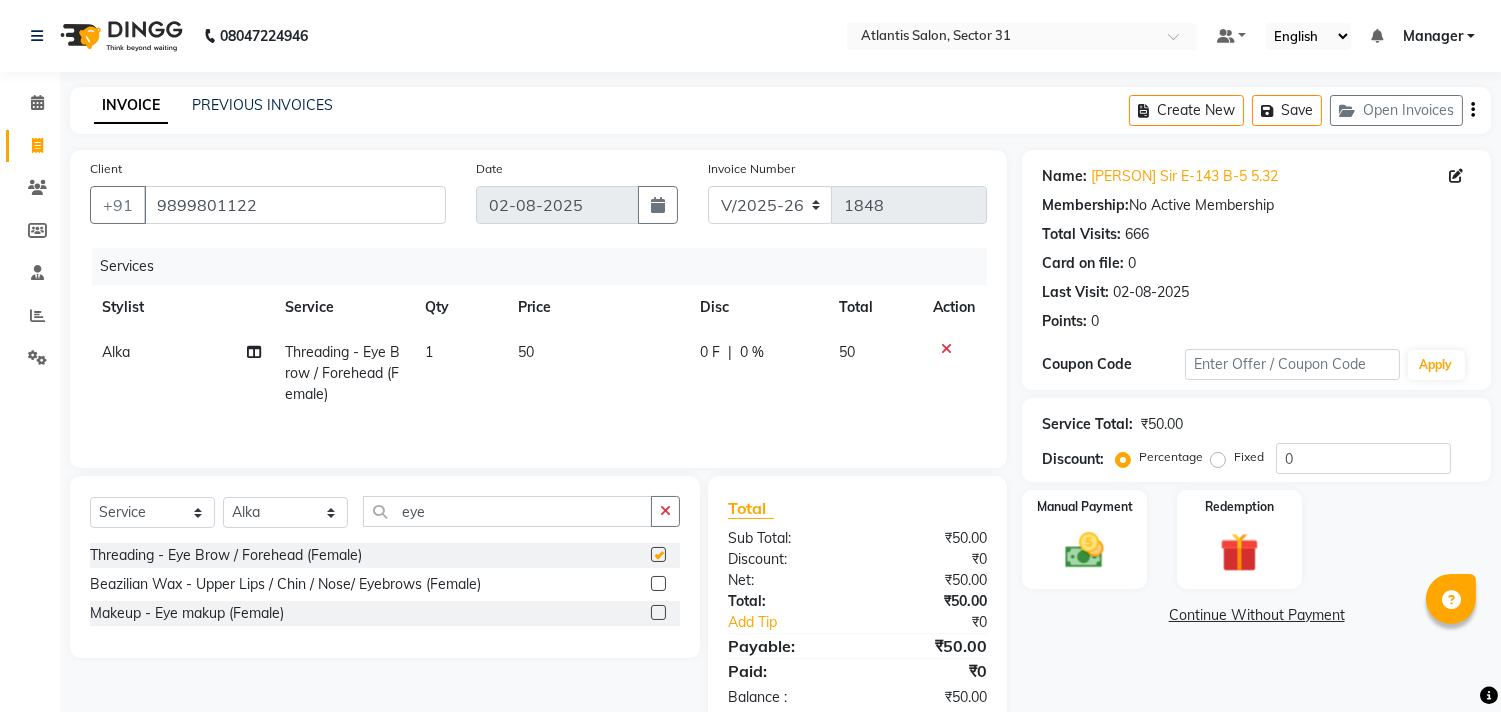 checkbox on "false" 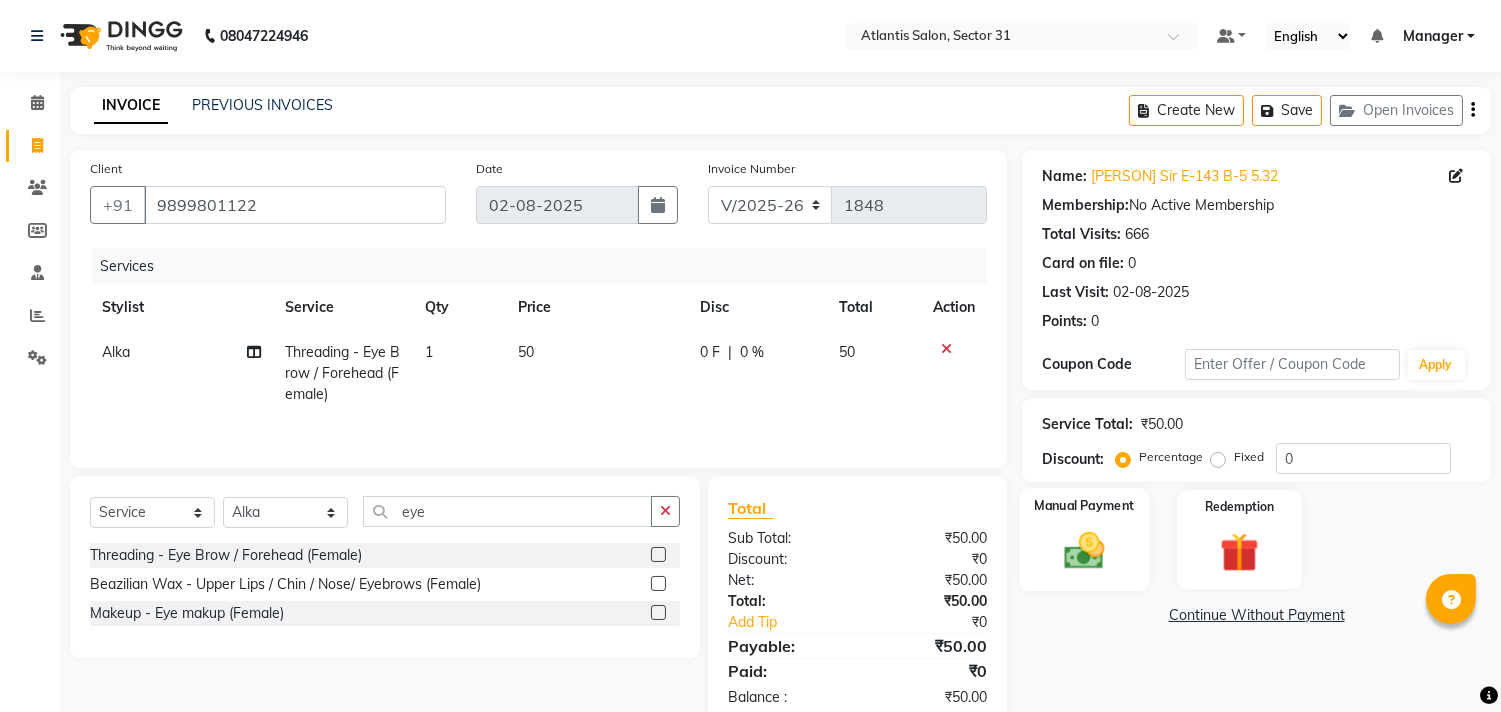click 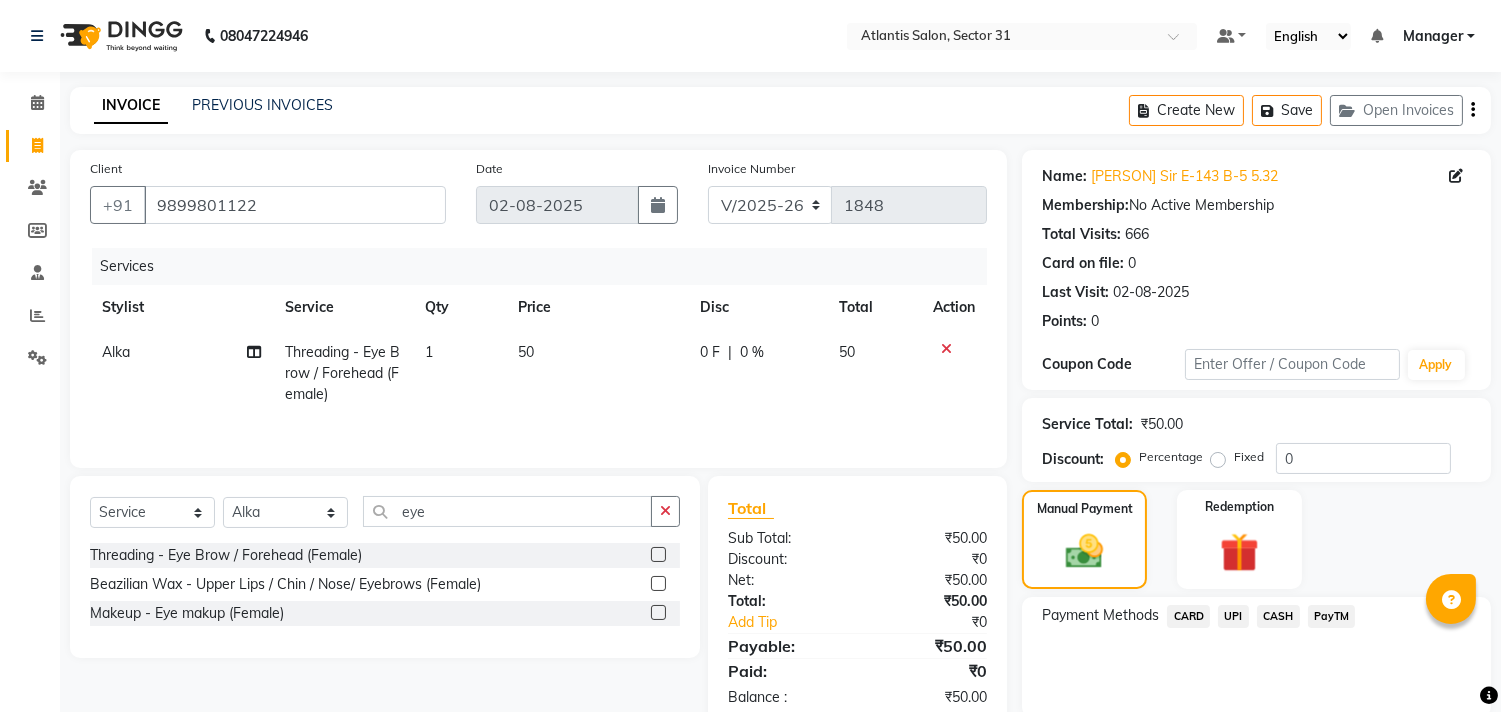 click on "CASH" 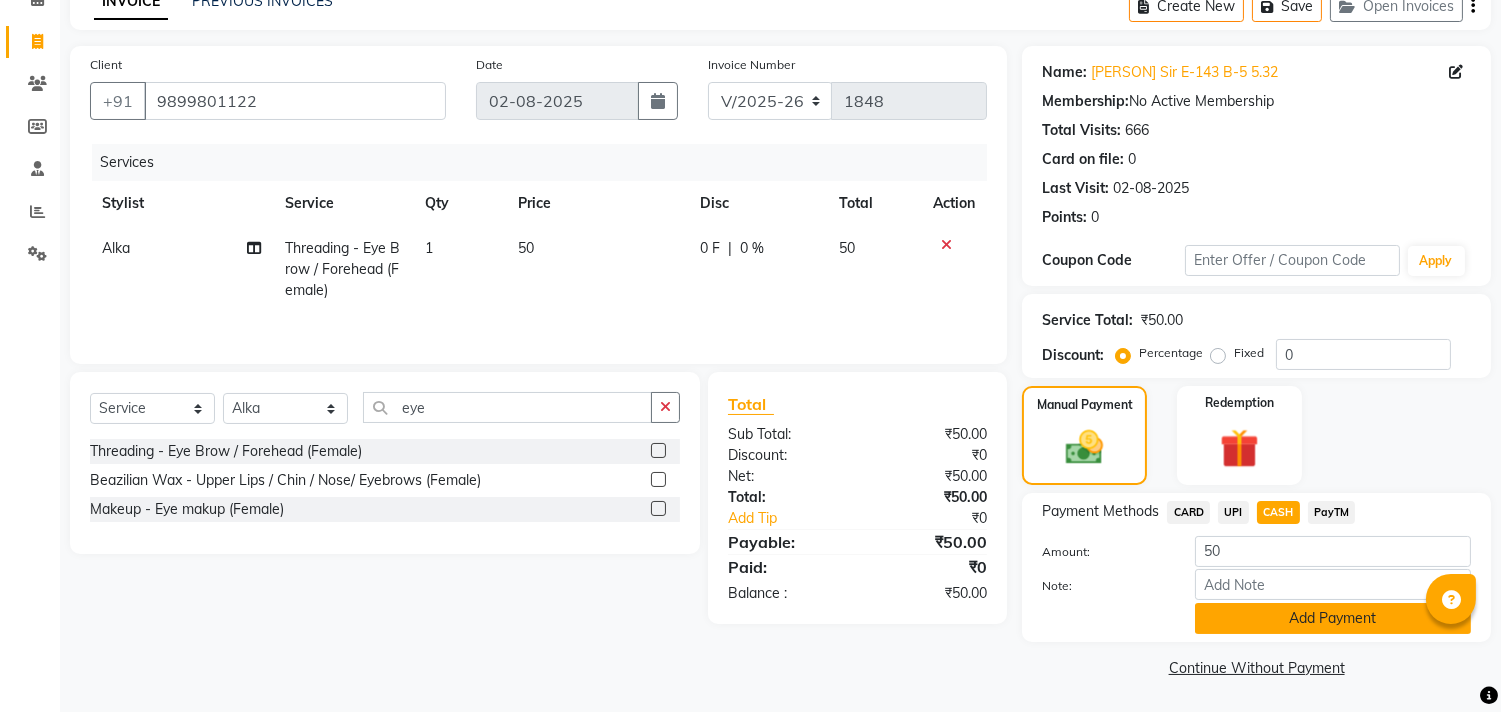 click on "Add Payment" 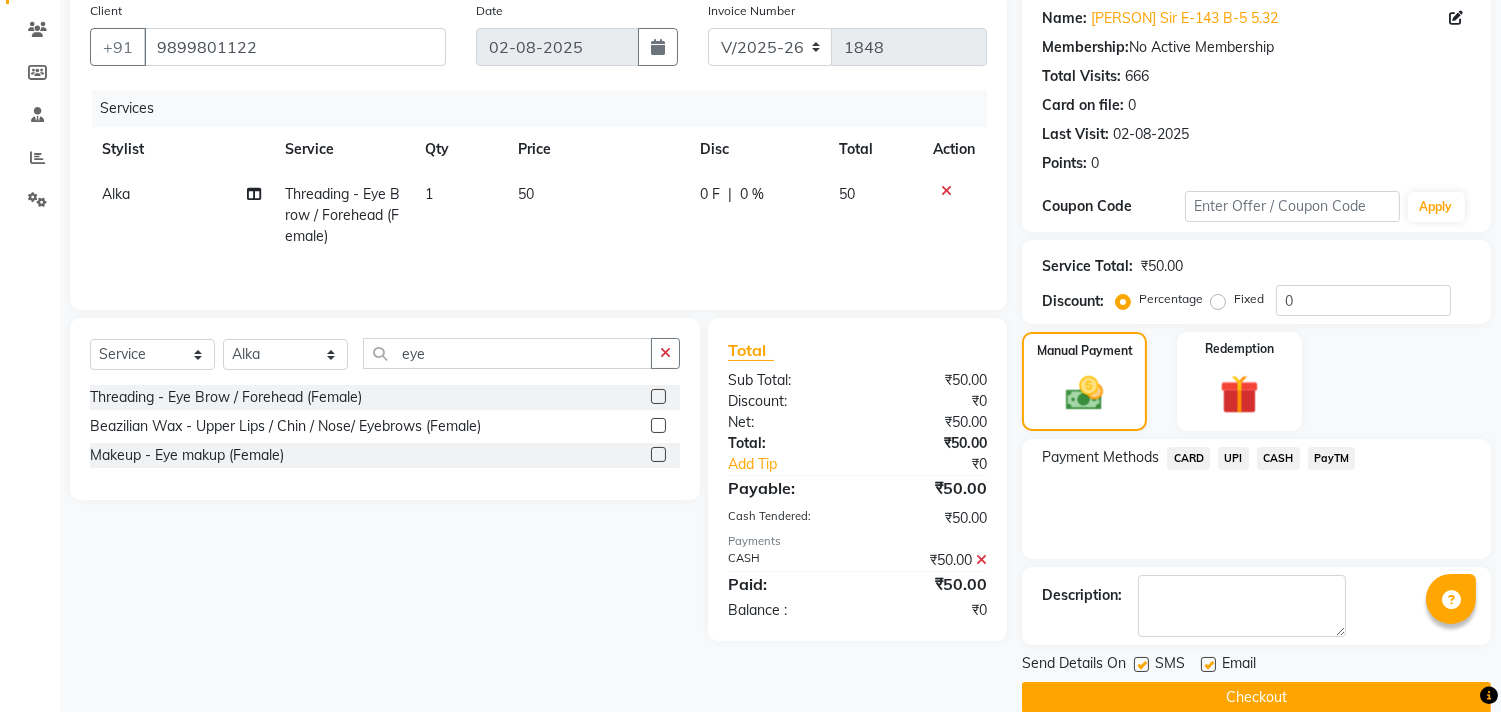 scroll, scrollTop: 187, scrollLeft: 0, axis: vertical 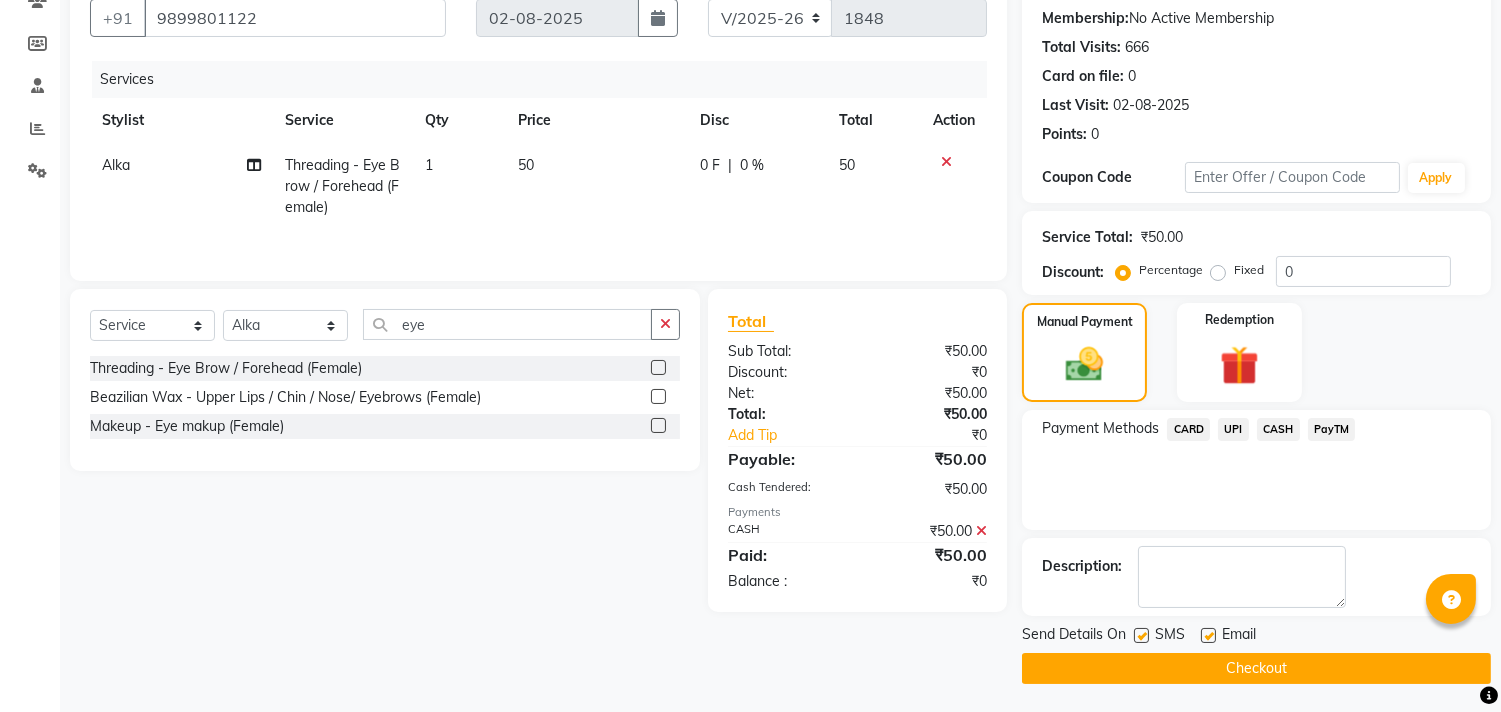 click on "Checkout" 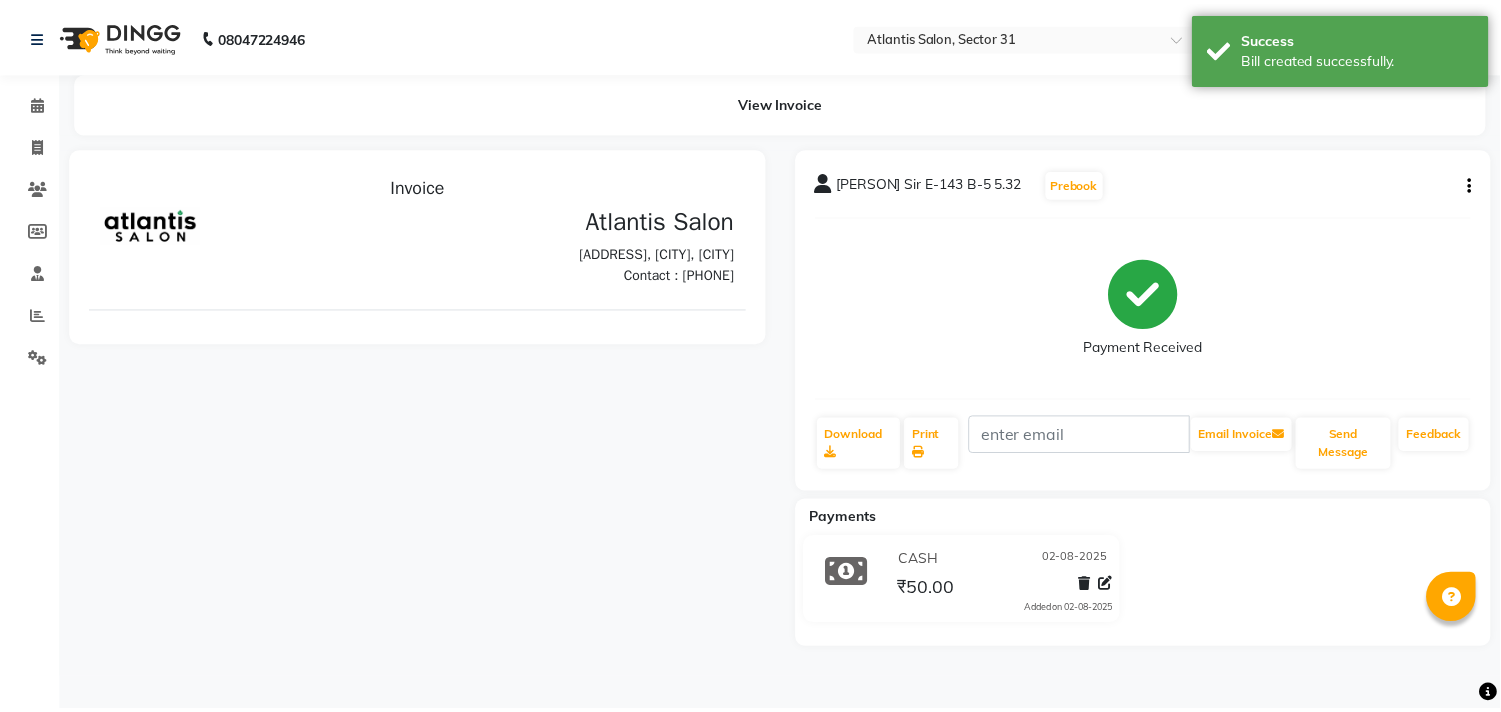 scroll, scrollTop: 0, scrollLeft: 0, axis: both 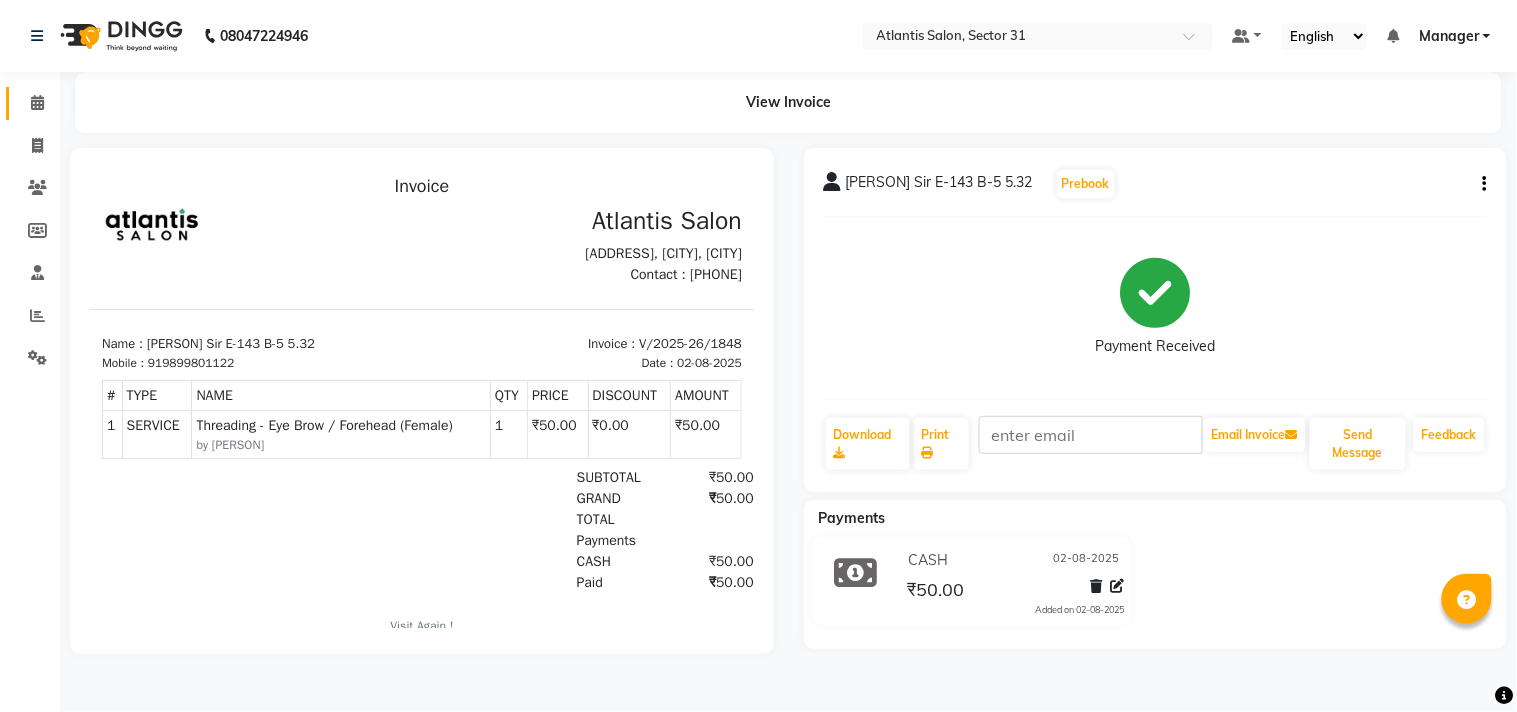 click on "Calendar" 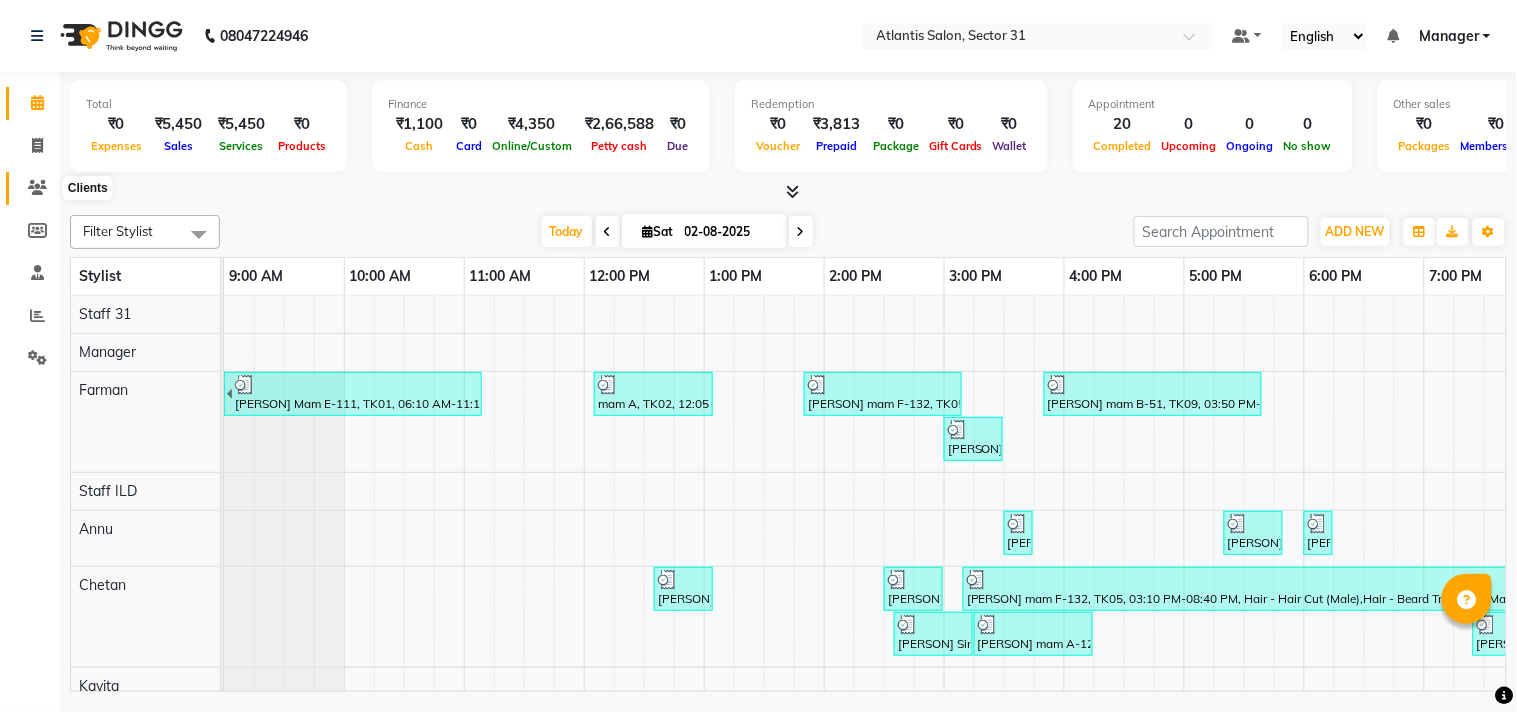 click 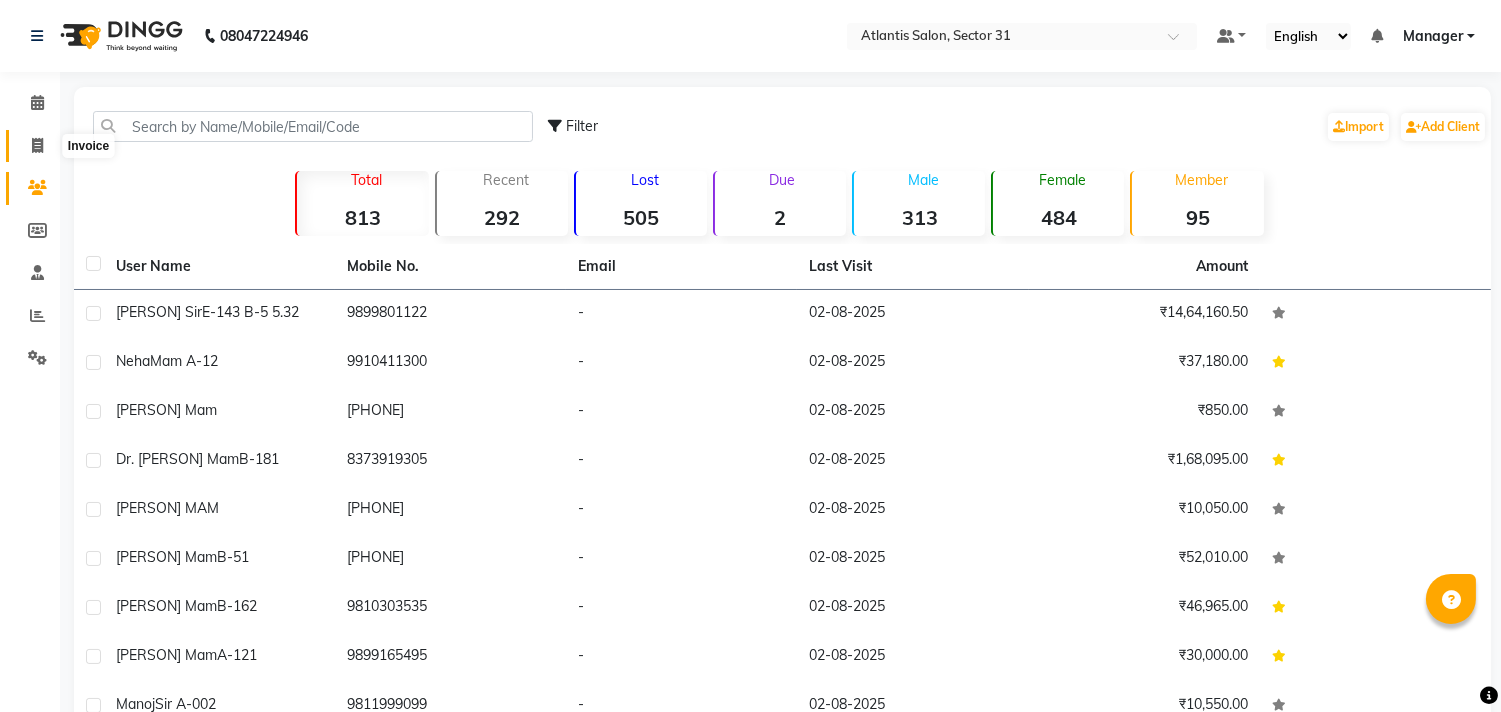 click 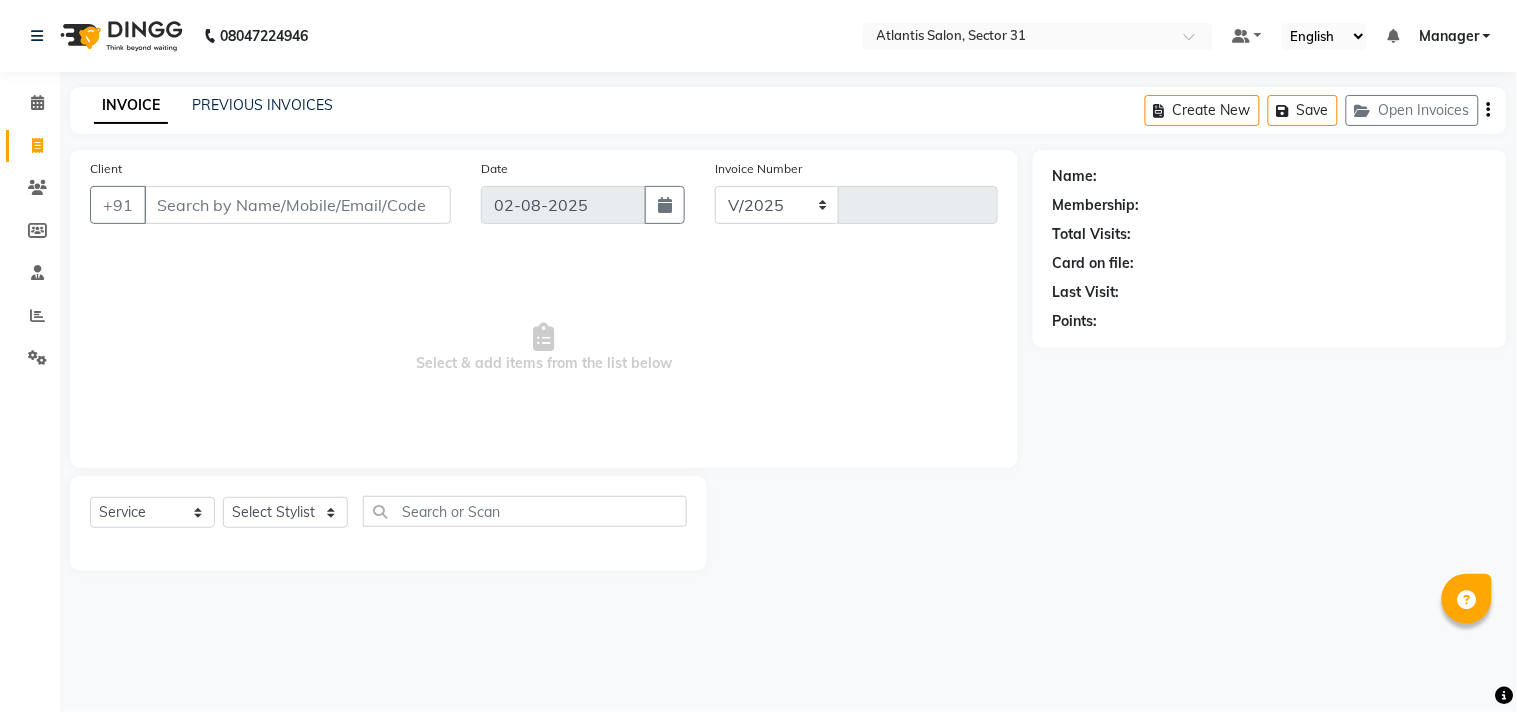 select on "4391" 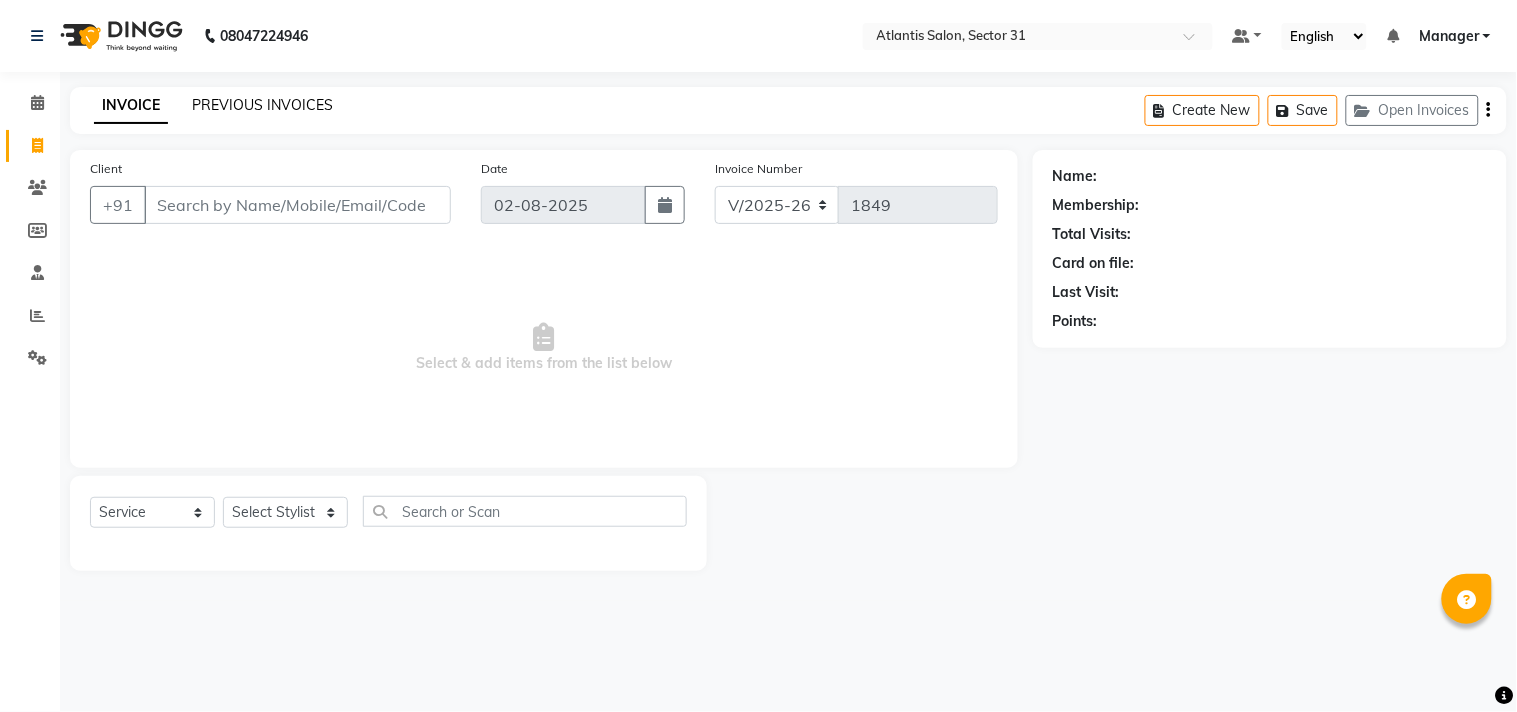 click on "PREVIOUS INVOICES" 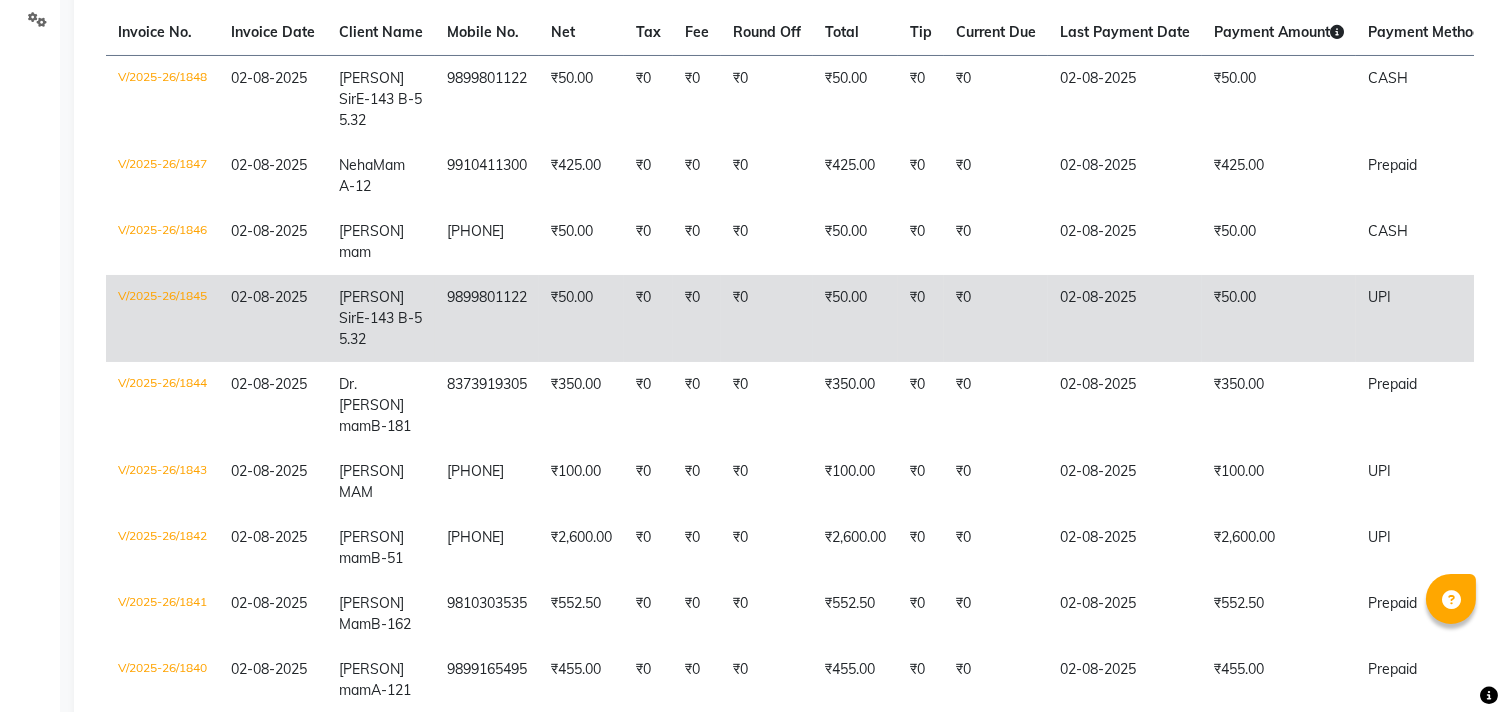 scroll, scrollTop: 820, scrollLeft: 0, axis: vertical 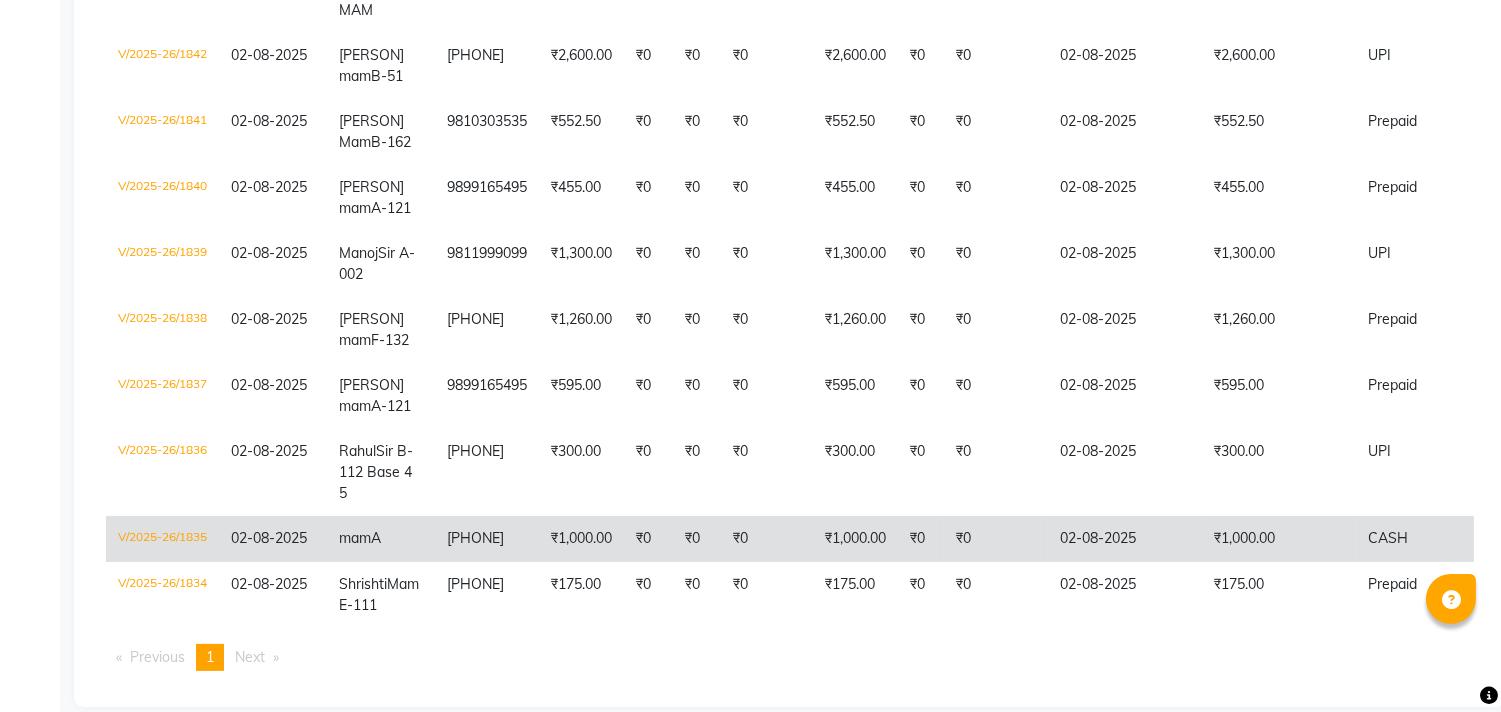 click on "CASH" 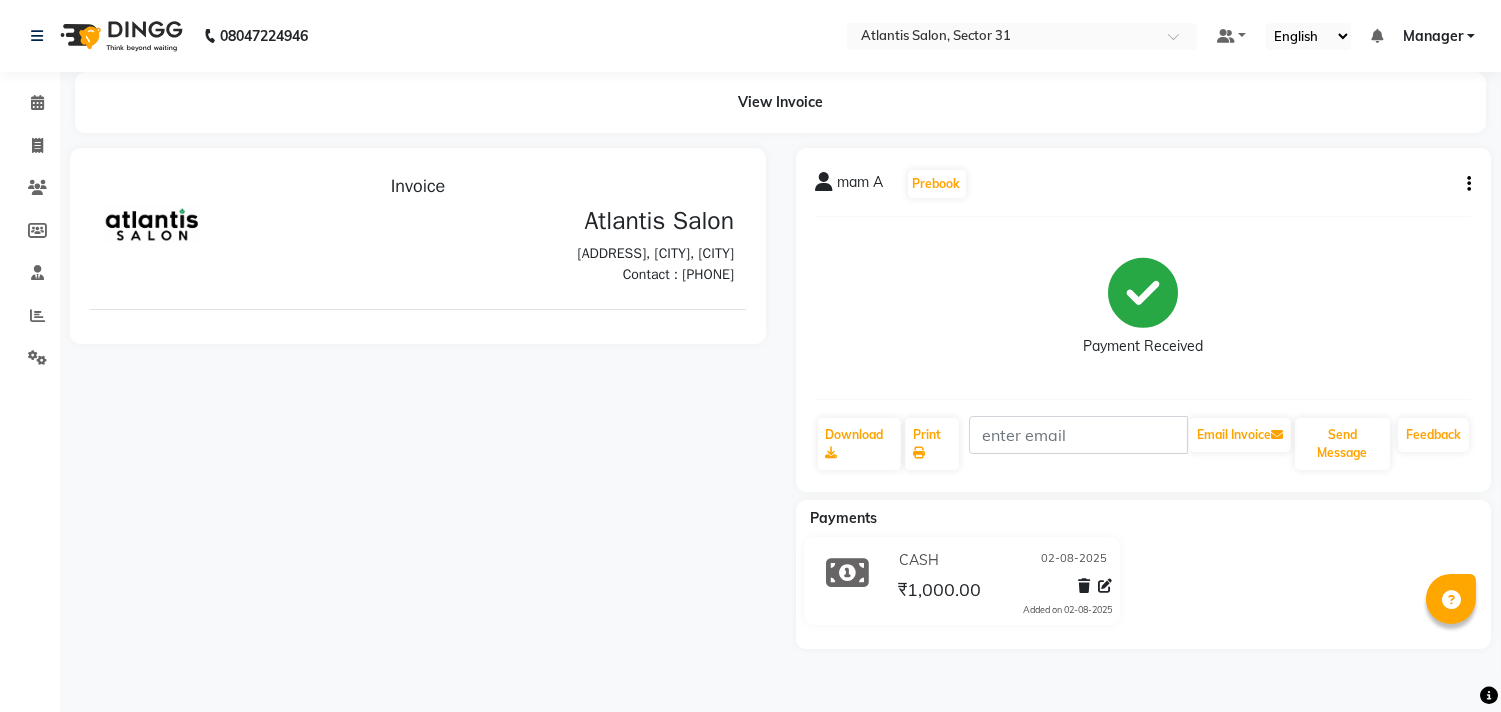 scroll, scrollTop: 0, scrollLeft: 0, axis: both 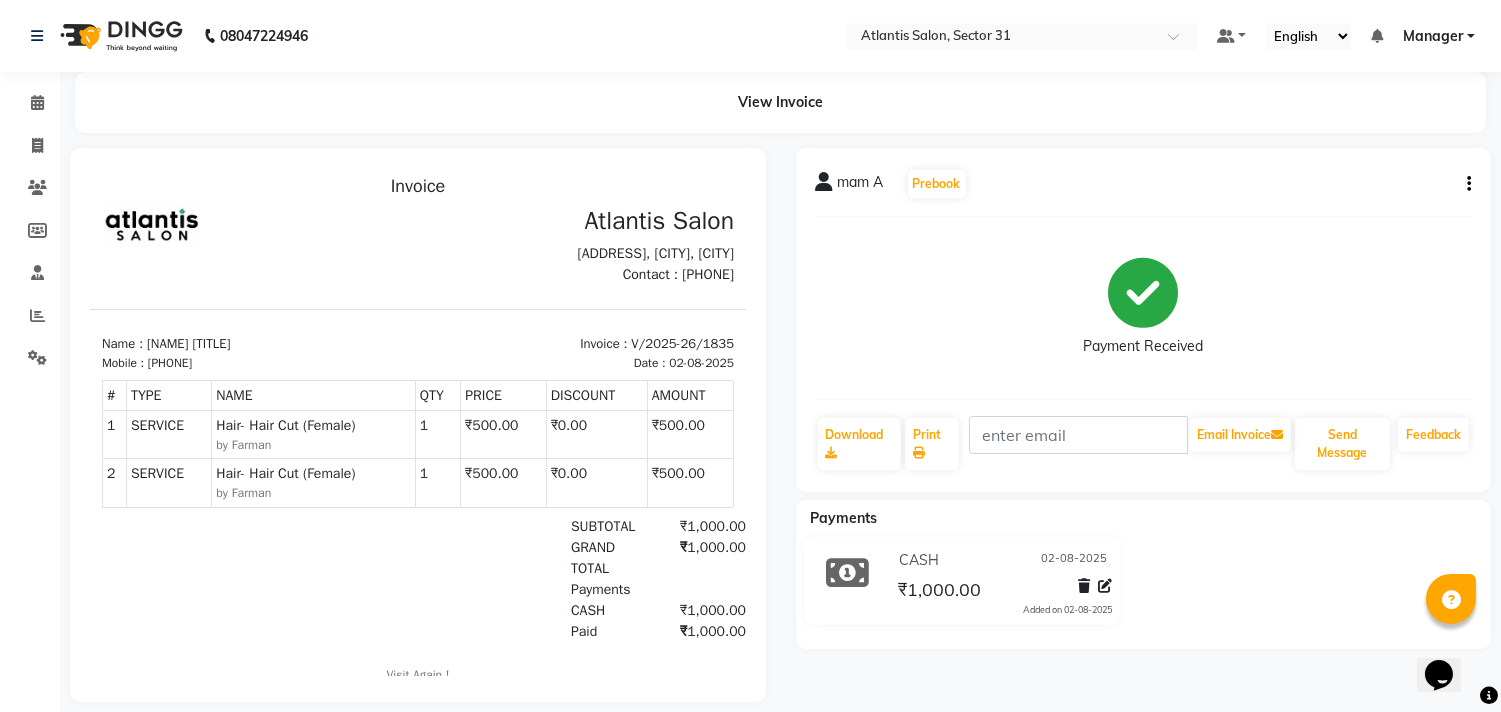 click 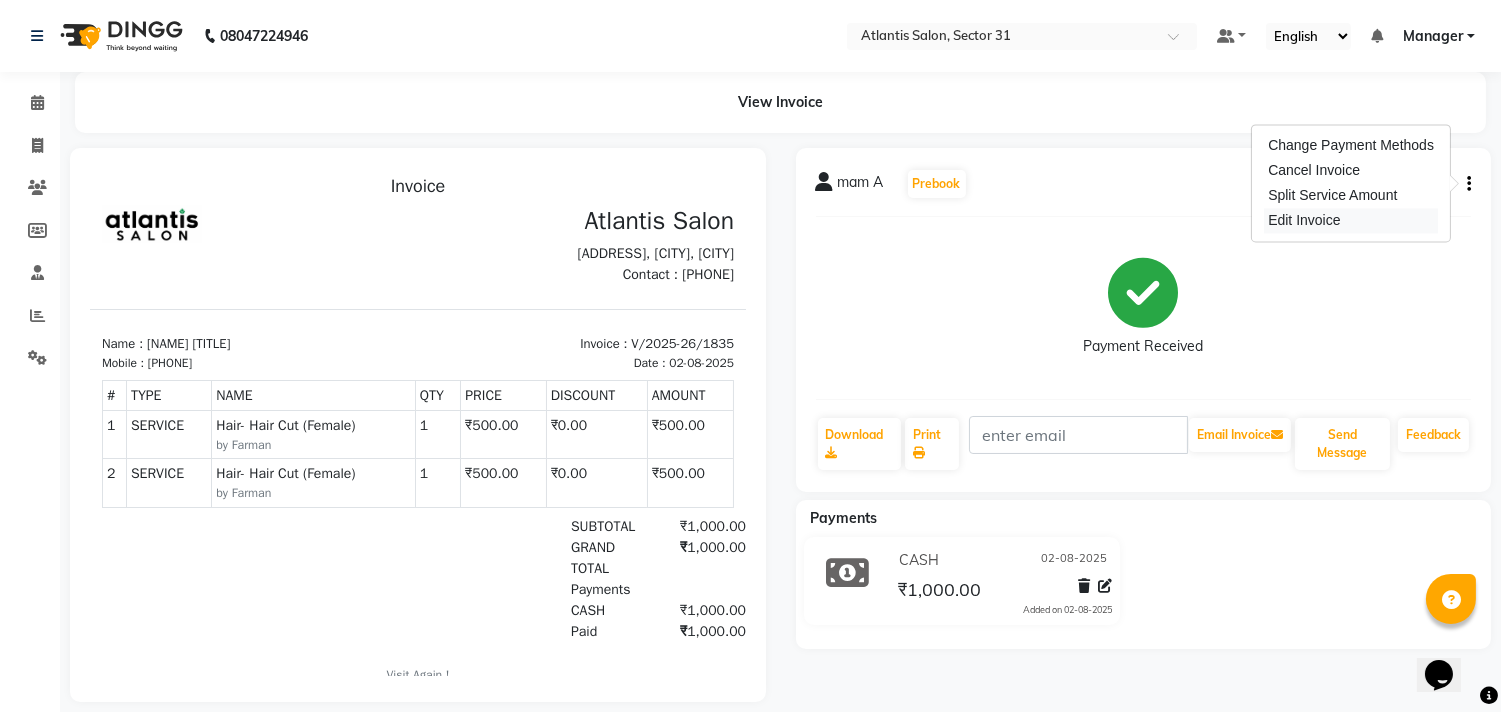 click on "Edit Invoice" at bounding box center (1351, 220) 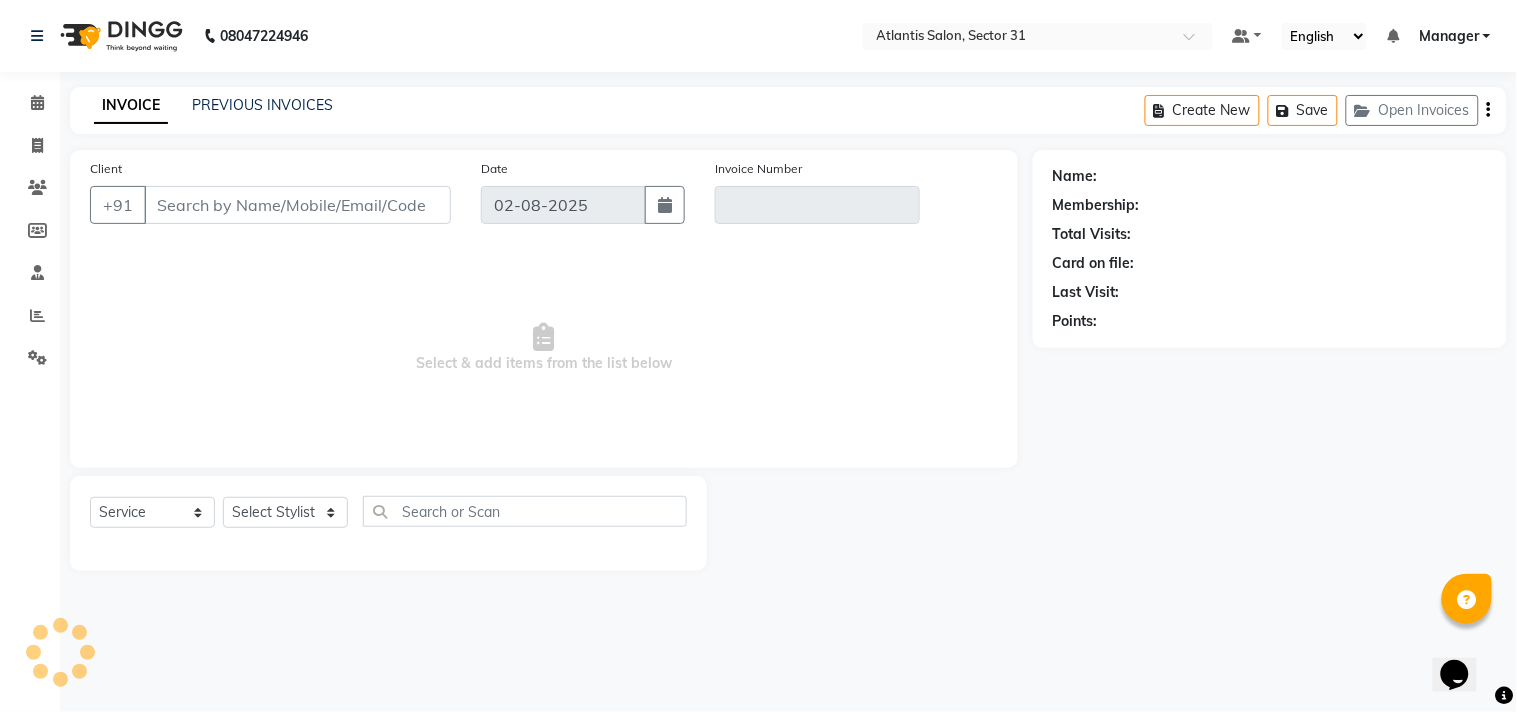 type on "[PHONE]" 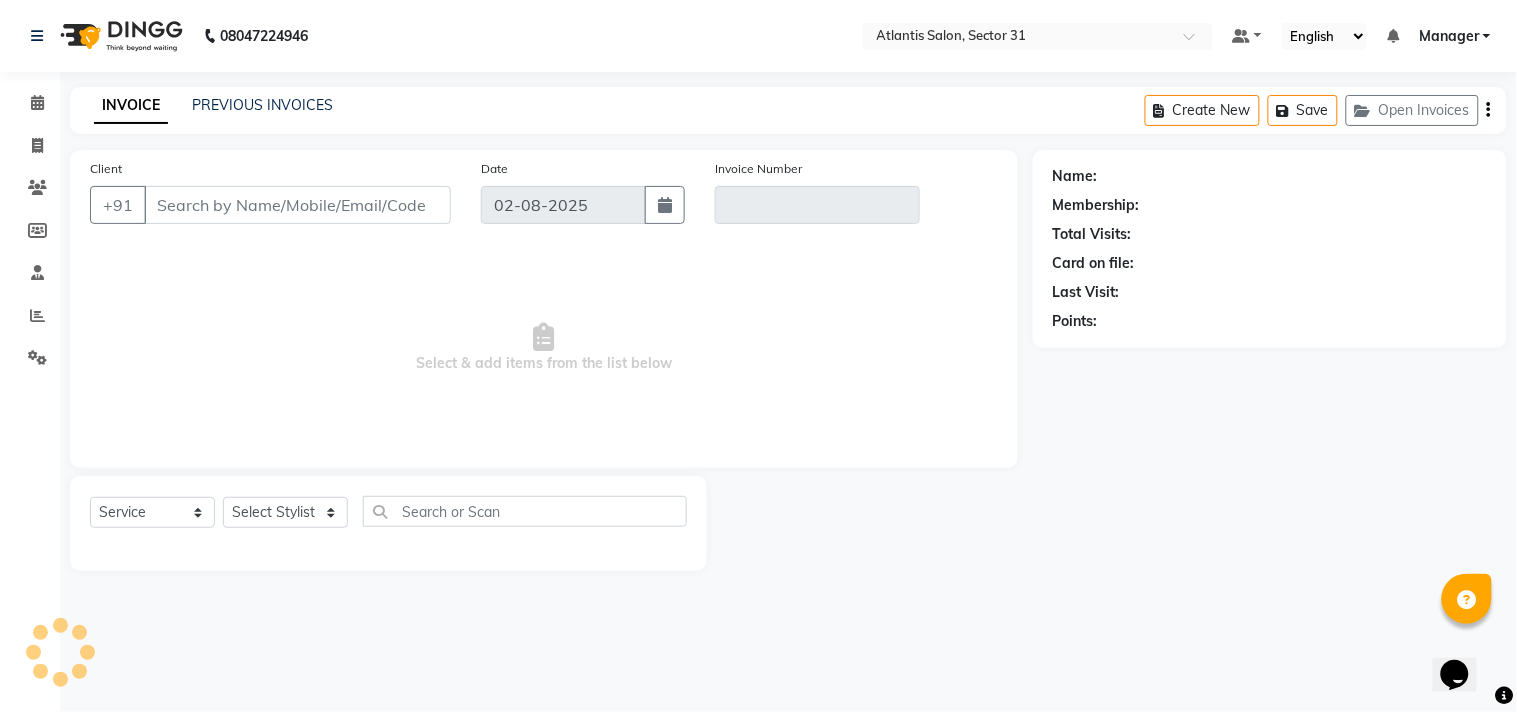 type on "V/2025-26/1835" 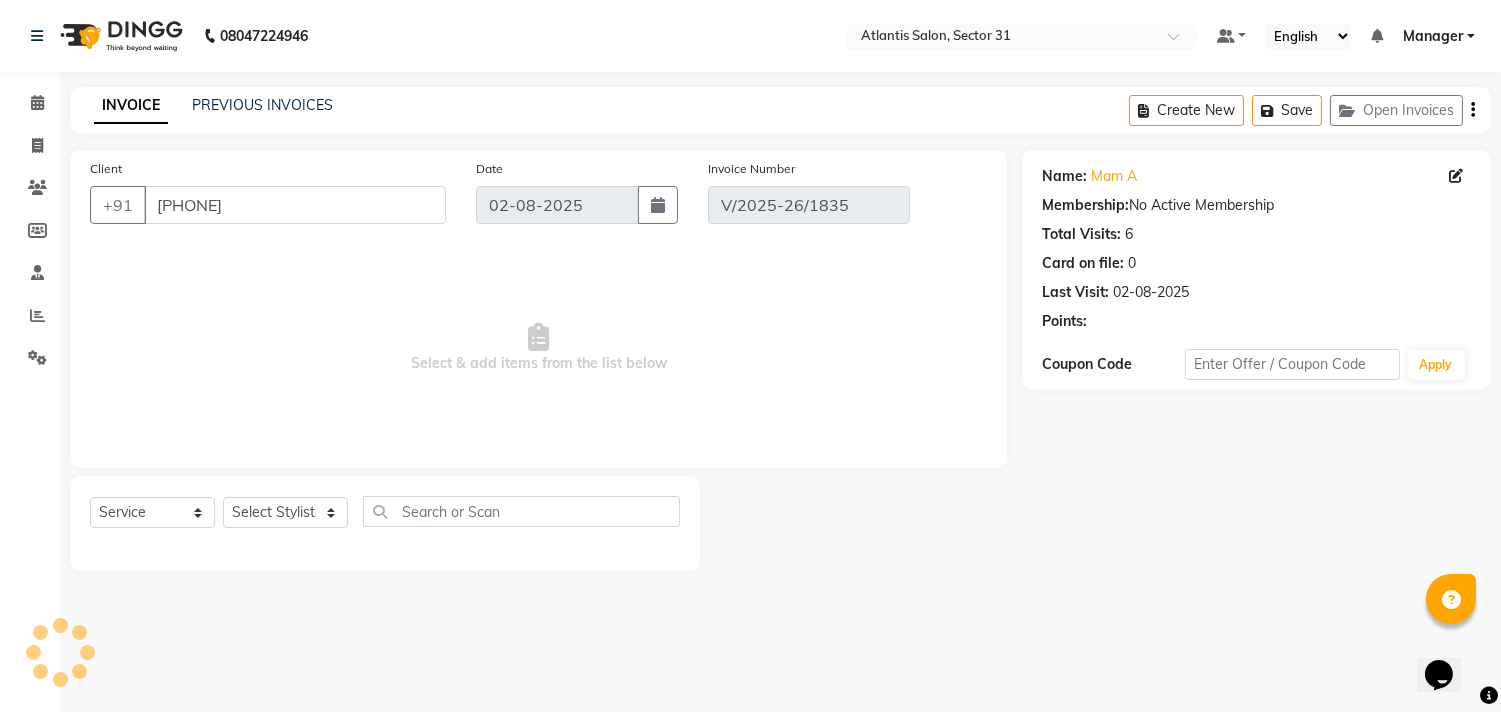 select on "select" 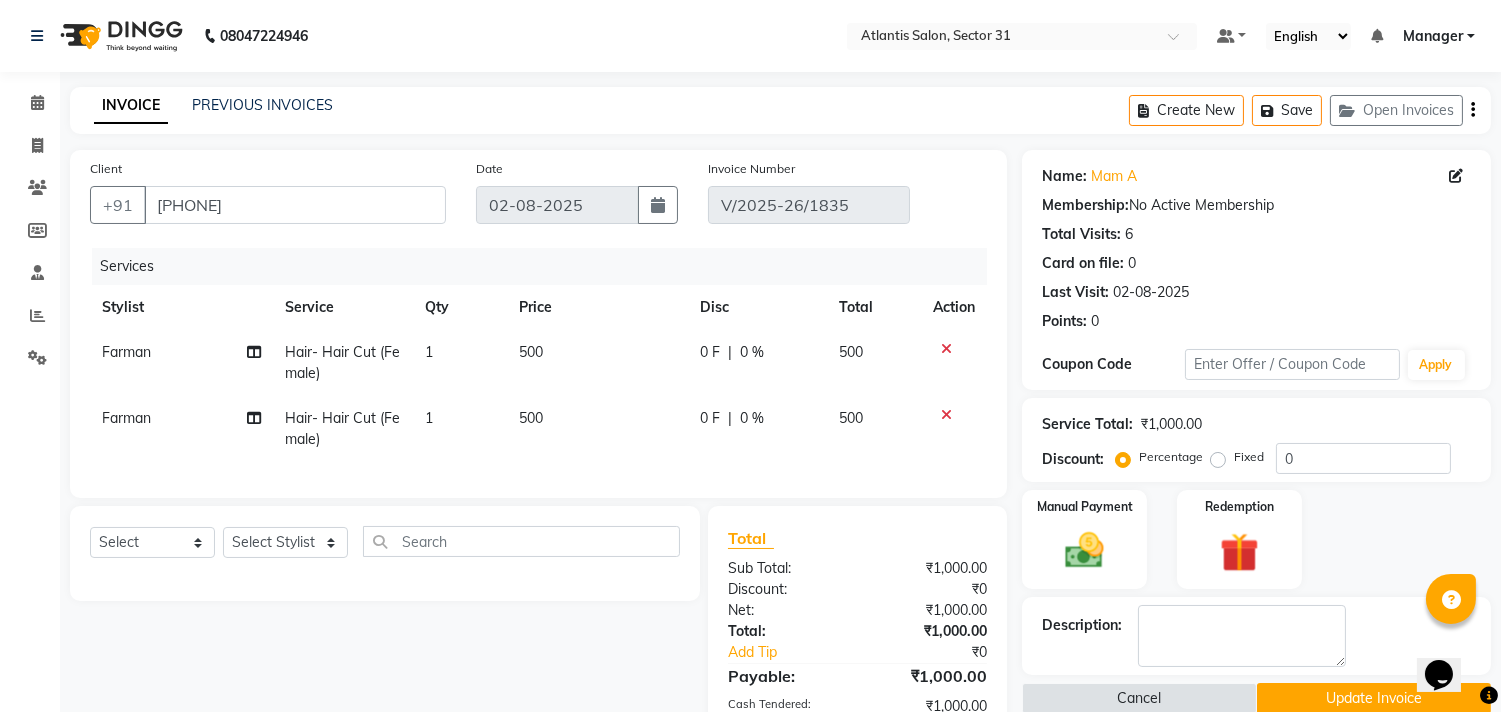 click 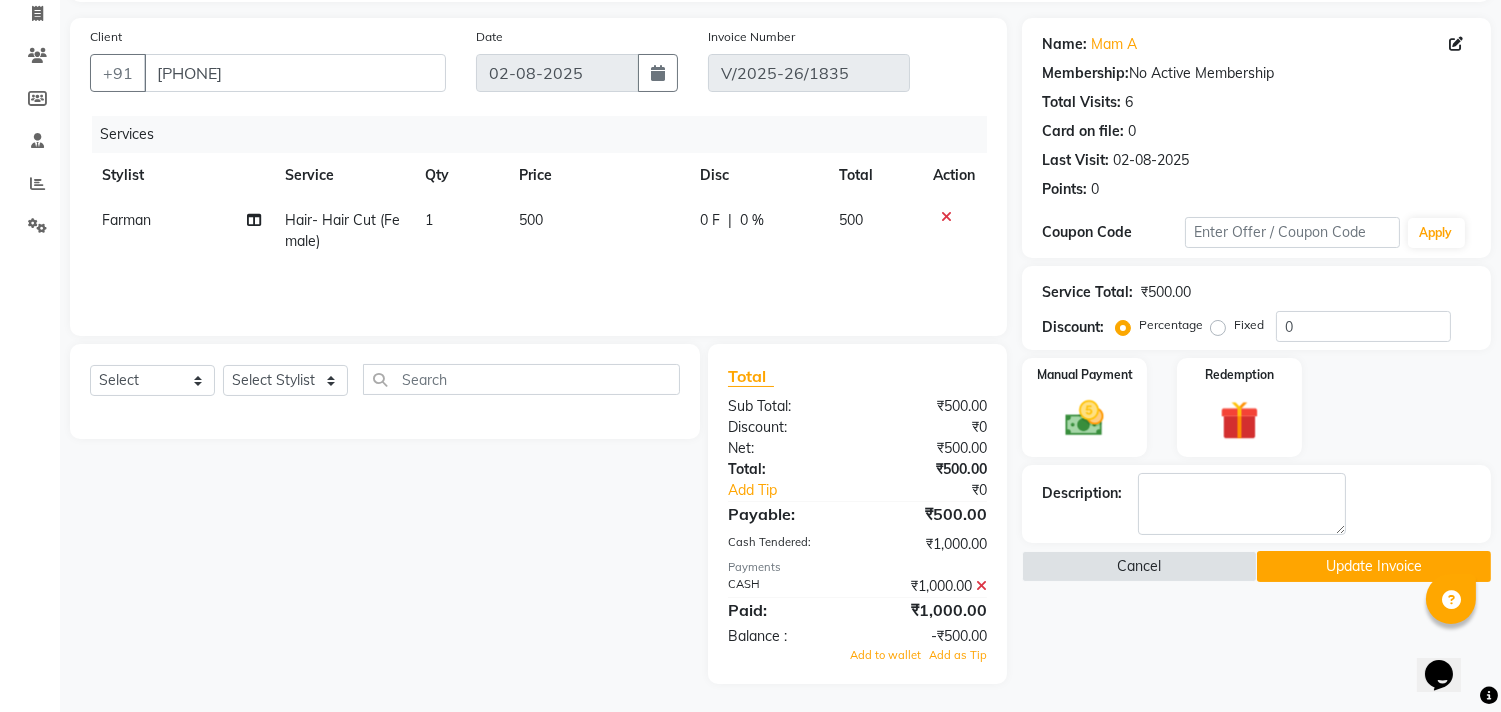 scroll, scrollTop: 133, scrollLeft: 0, axis: vertical 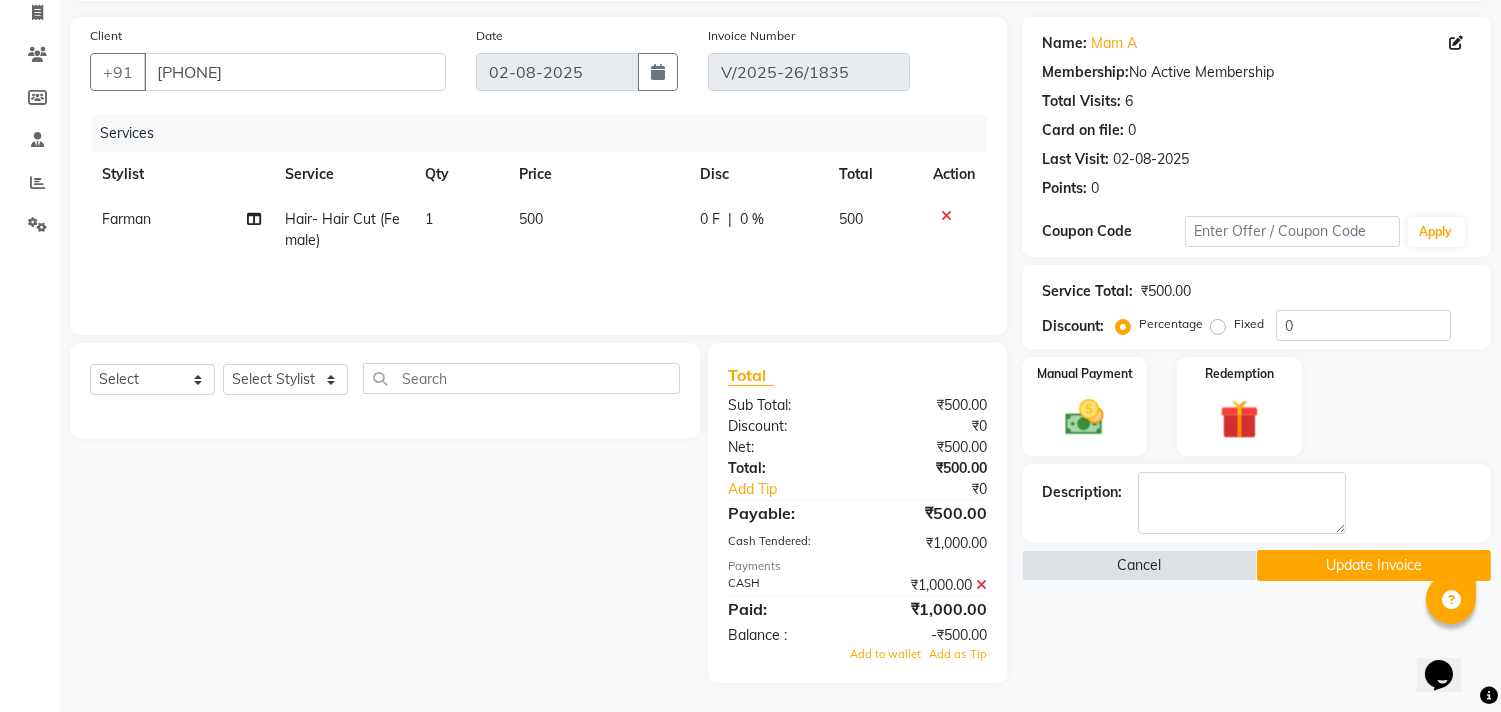 click 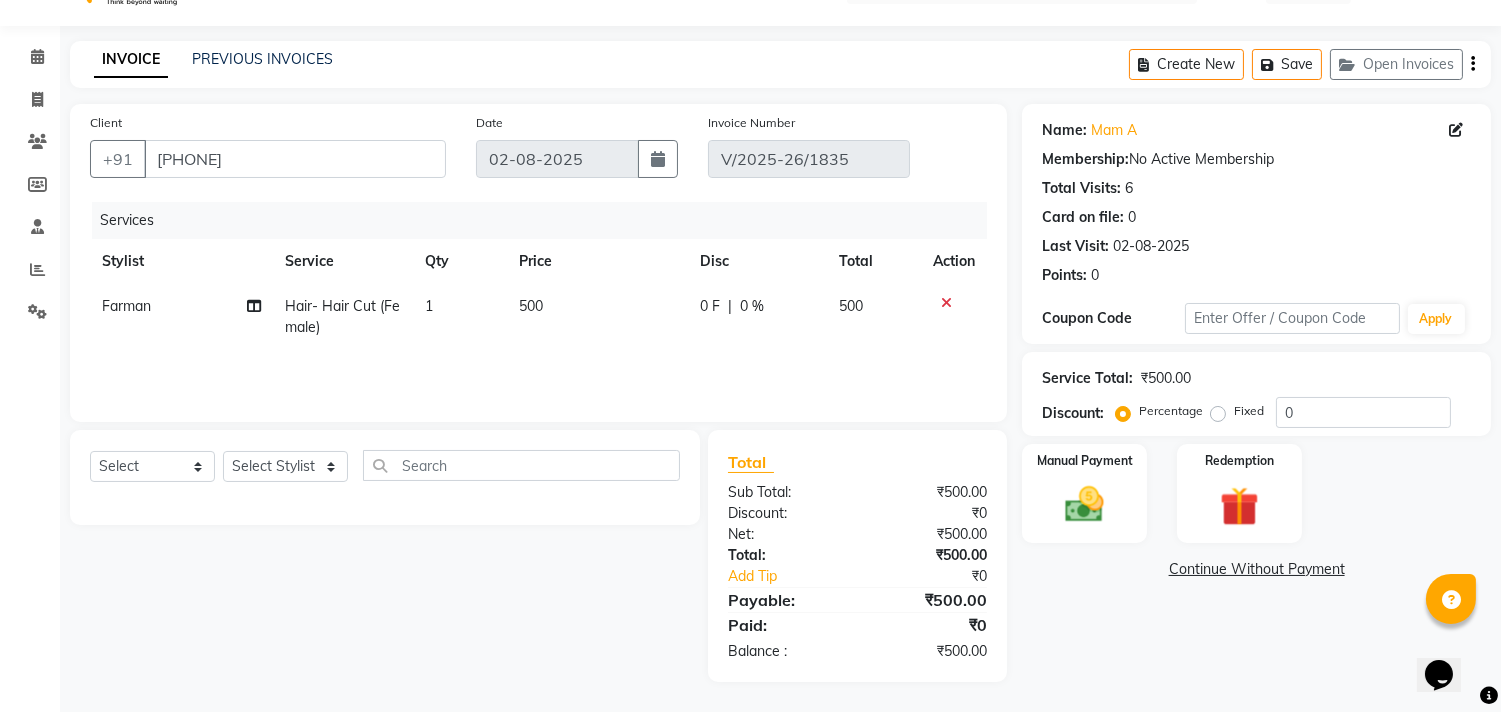 scroll, scrollTop: 46, scrollLeft: 0, axis: vertical 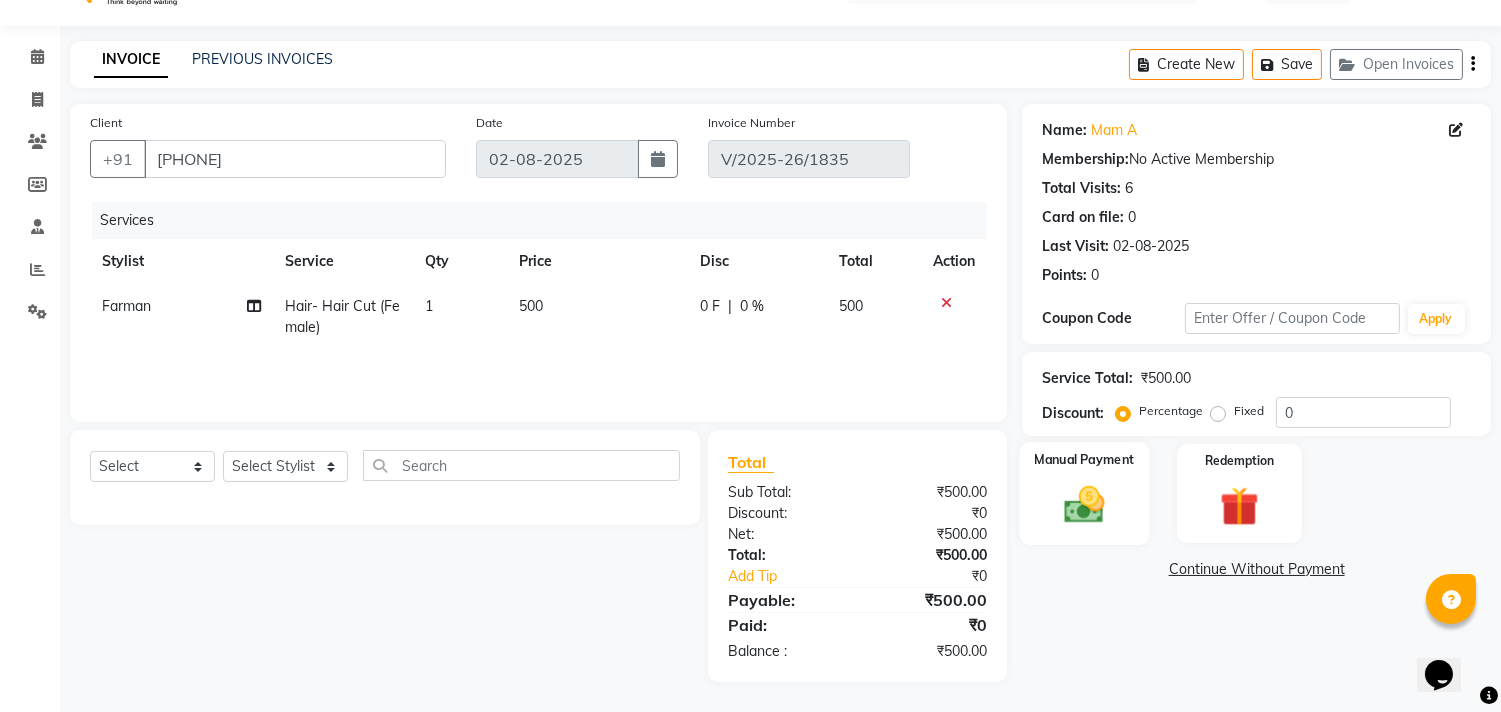 click on "Manual Payment" 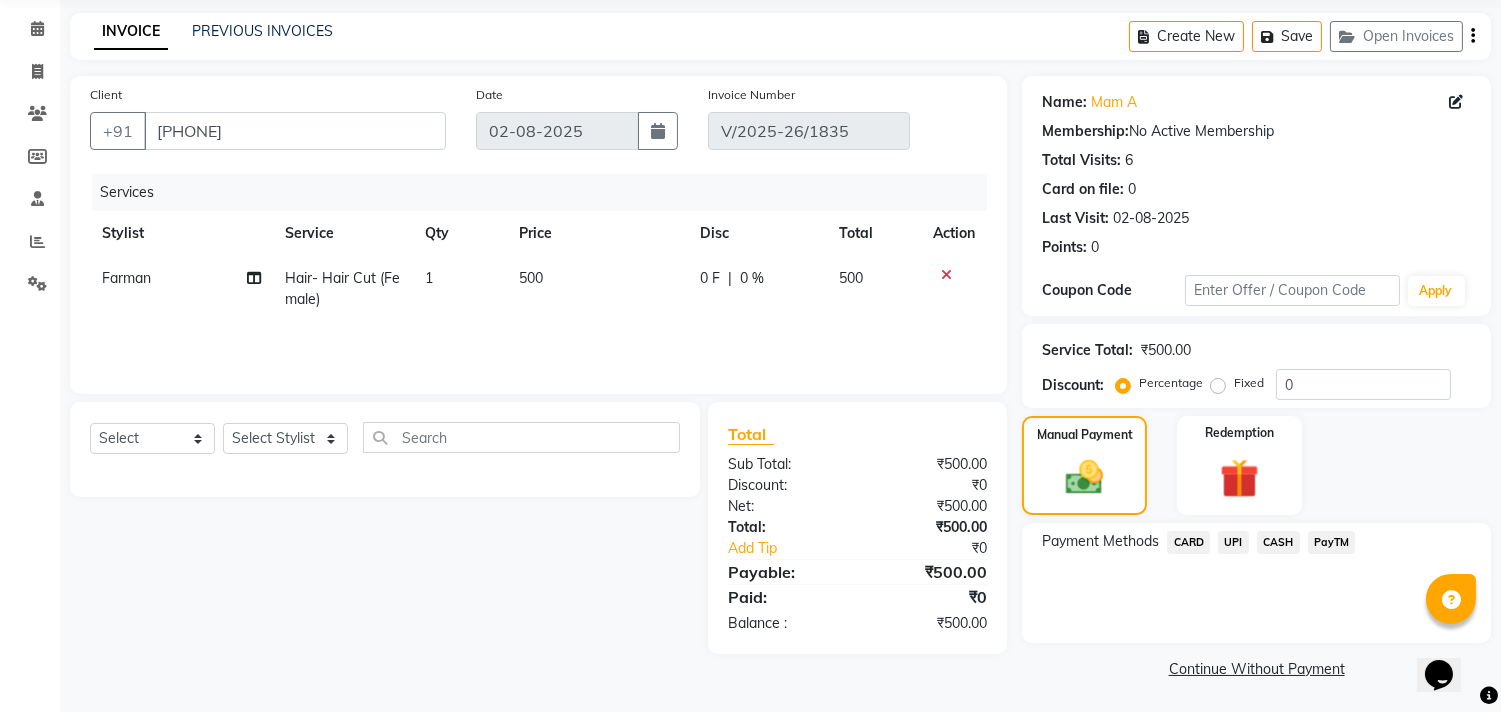 click on "CASH" 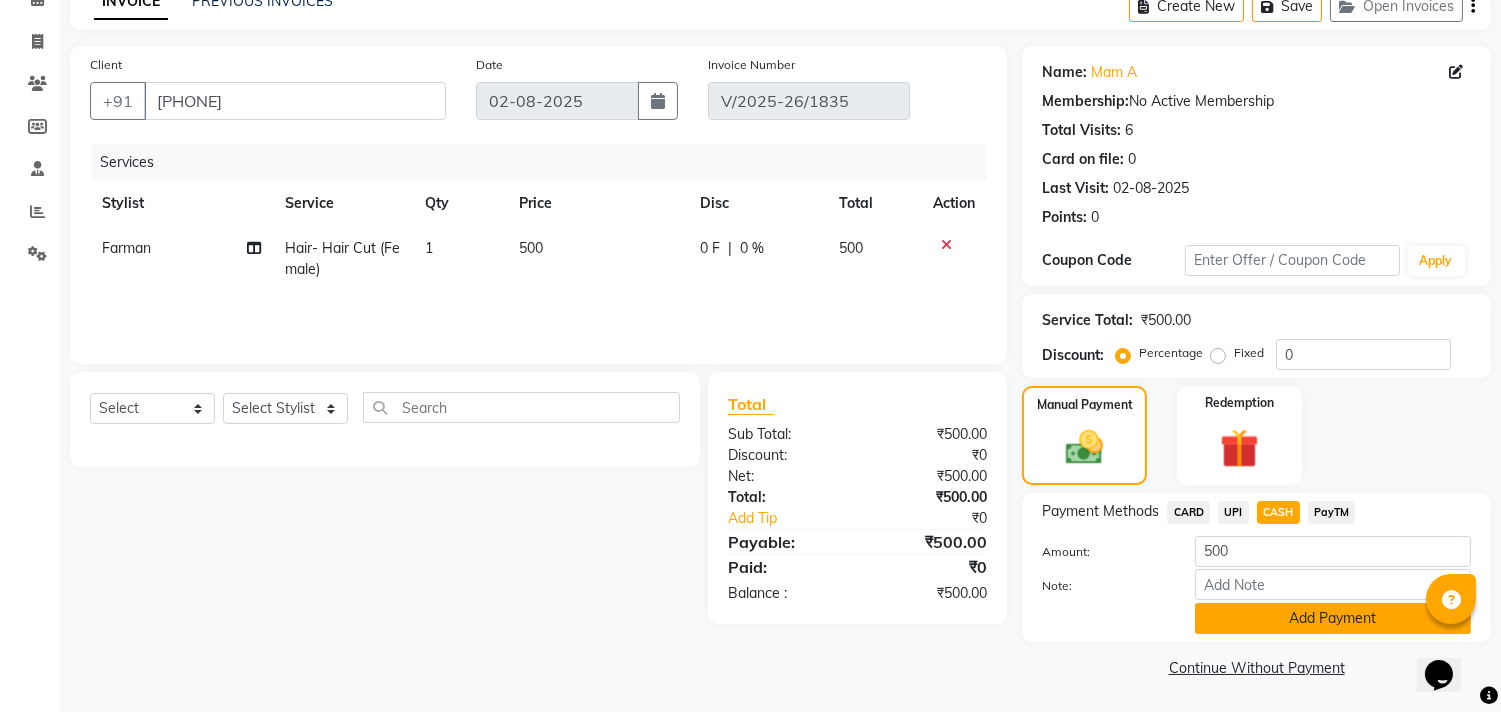 click on "Add Payment" 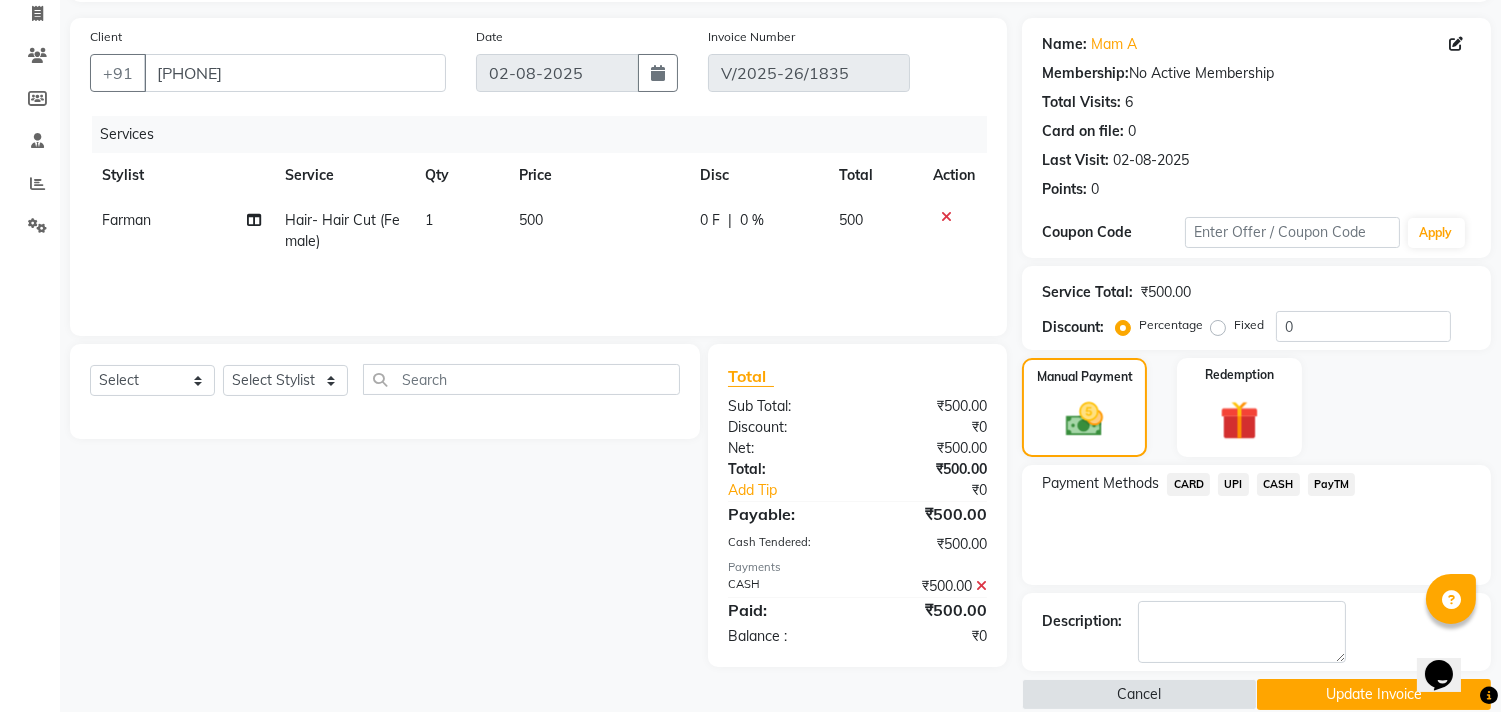 scroll, scrollTop: 158, scrollLeft: 0, axis: vertical 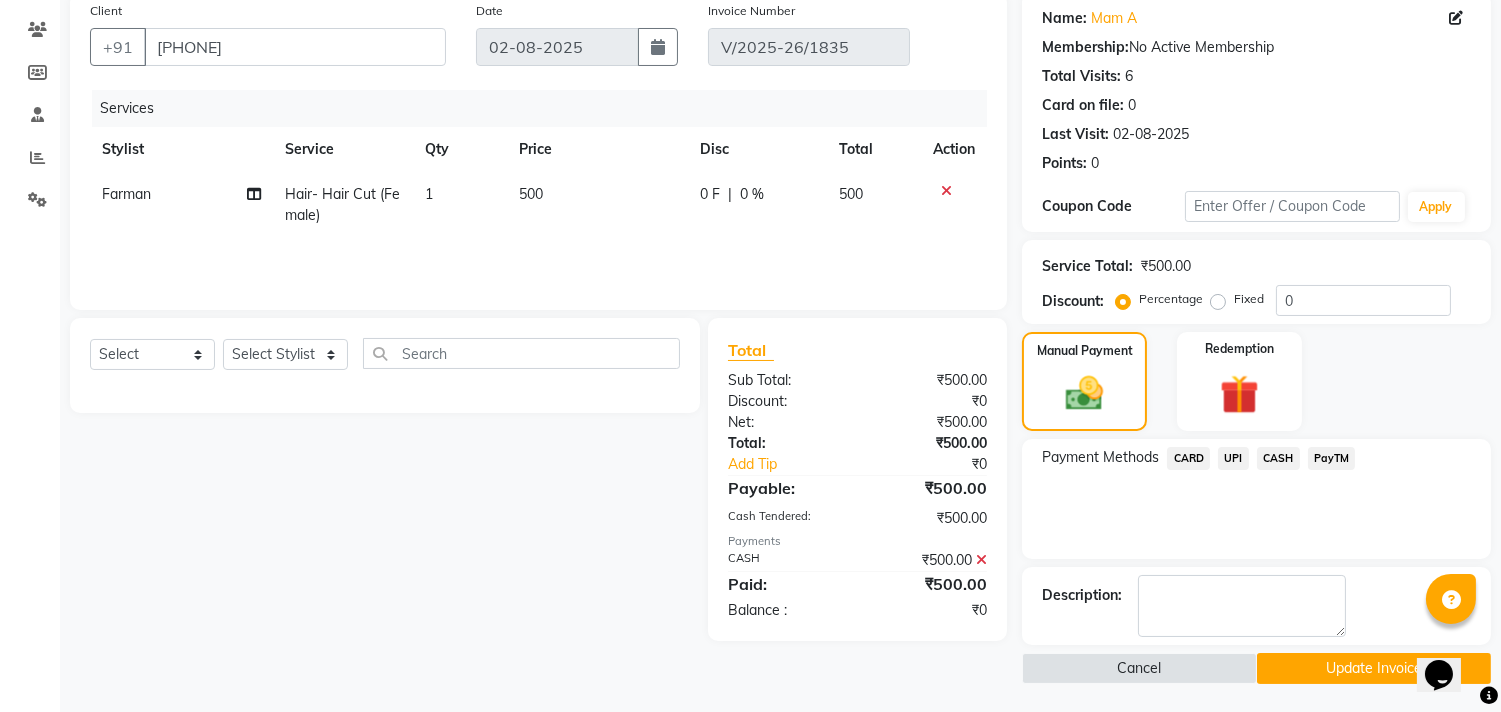 click on "Update Invoice" 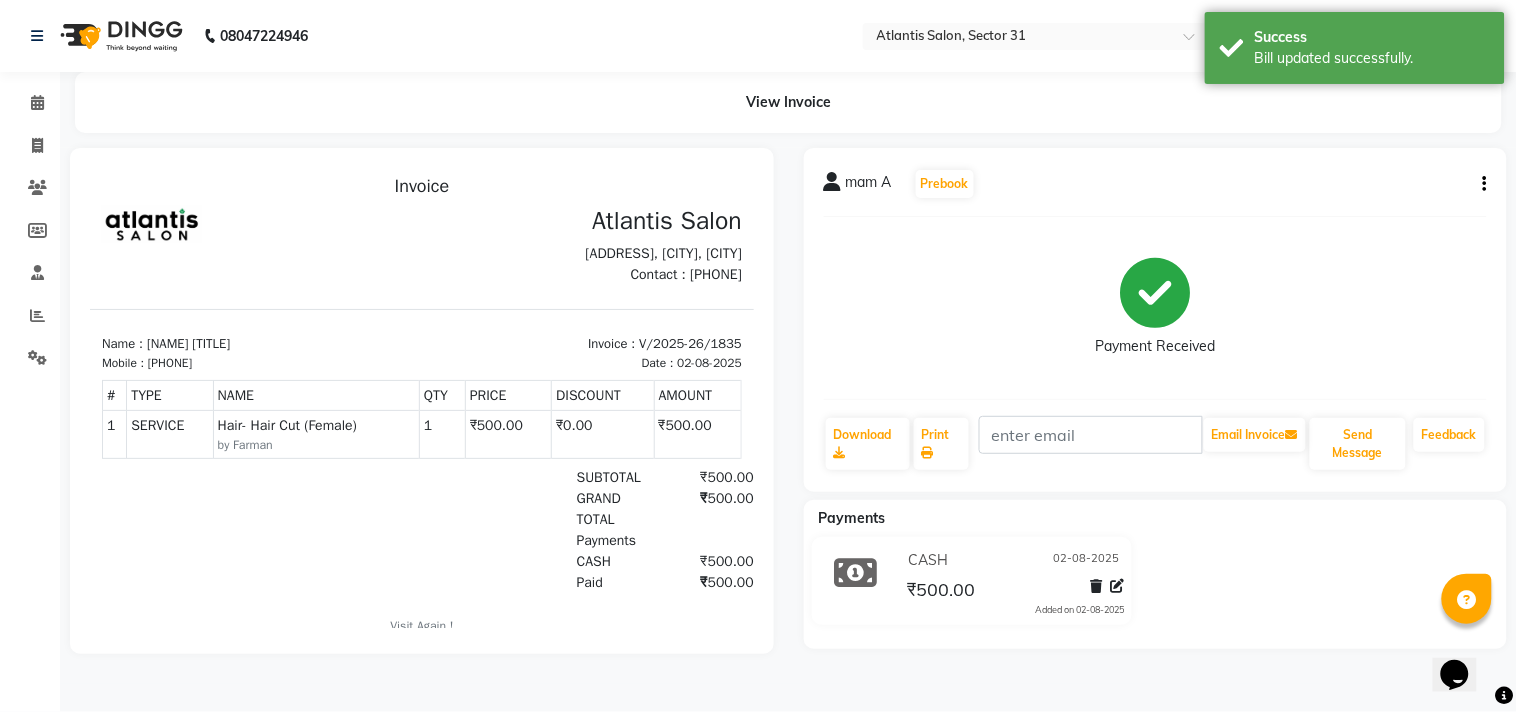 scroll, scrollTop: 0, scrollLeft: 0, axis: both 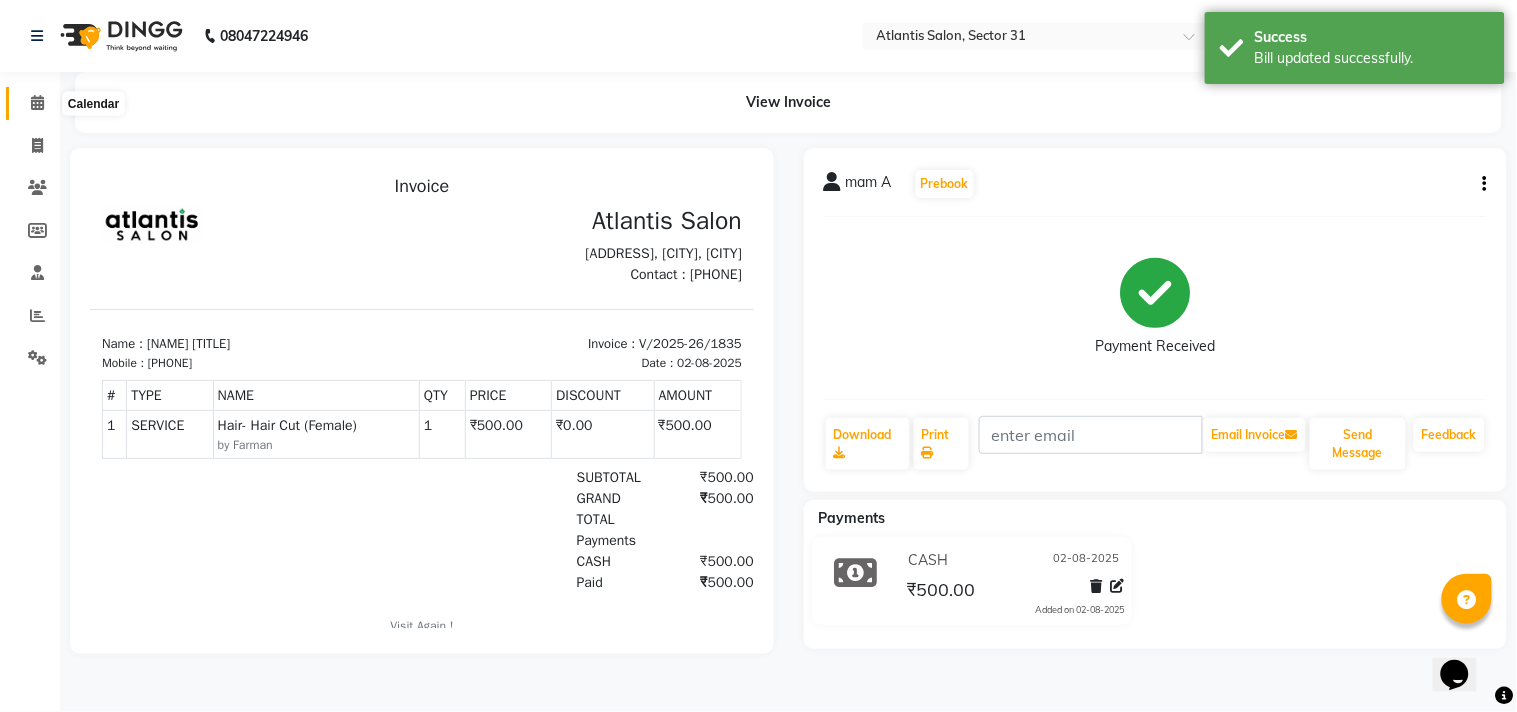 click 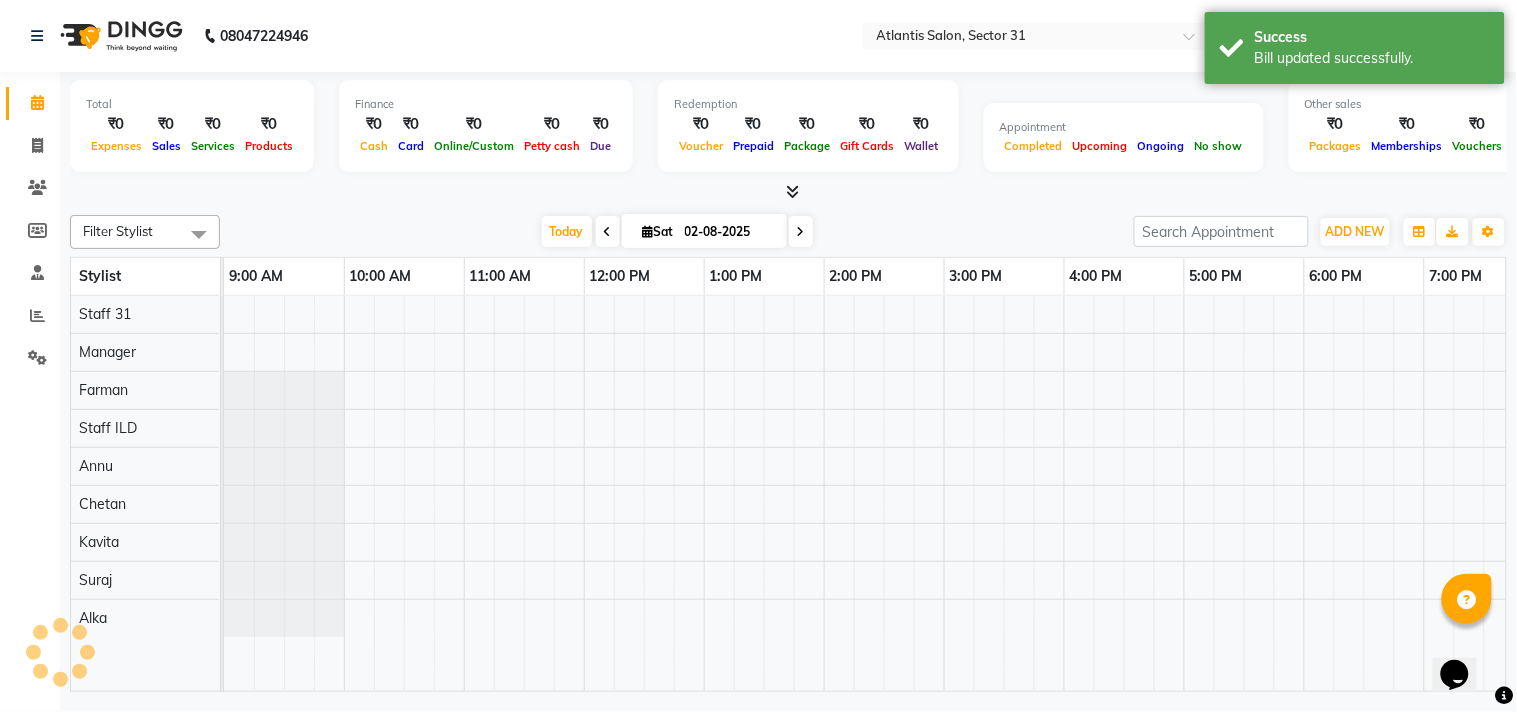 scroll, scrollTop: 0, scrollLeft: 0, axis: both 